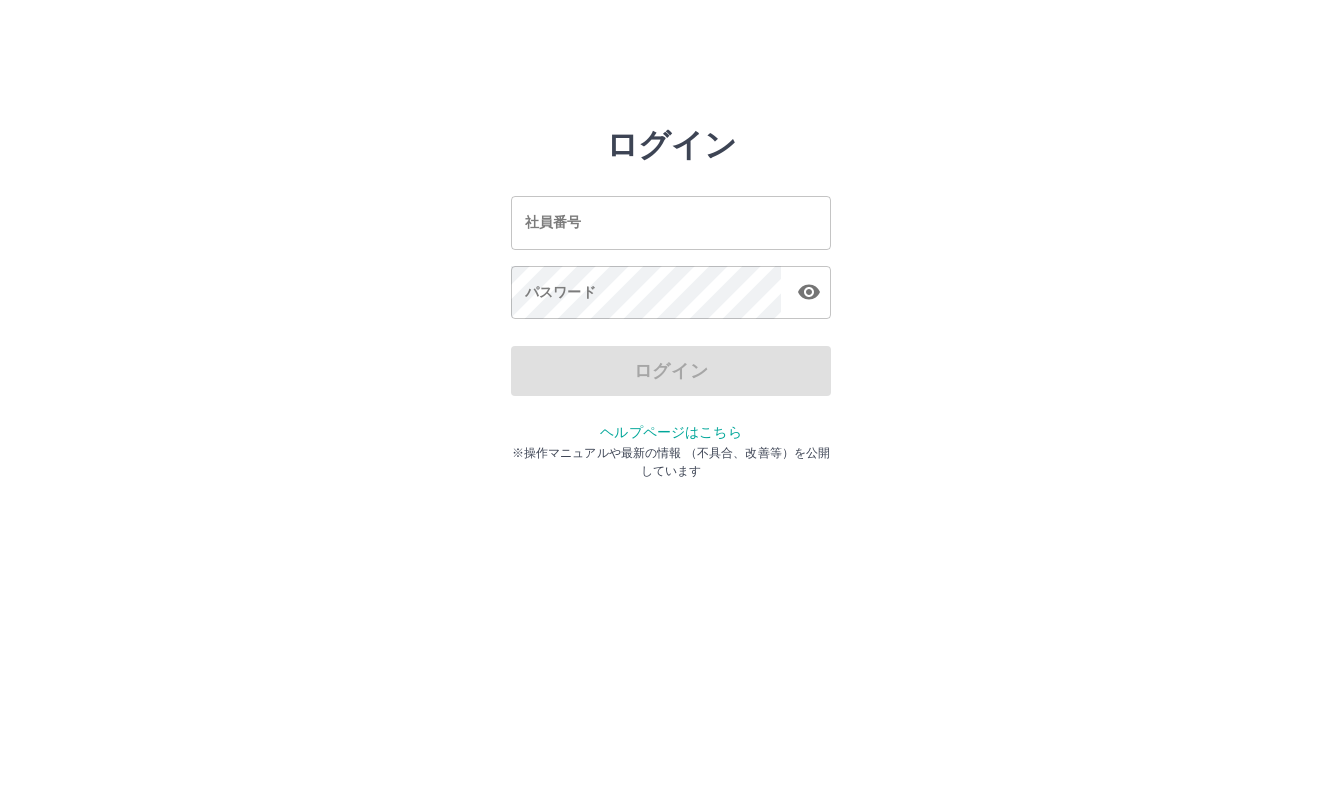 scroll, scrollTop: 0, scrollLeft: 0, axis: both 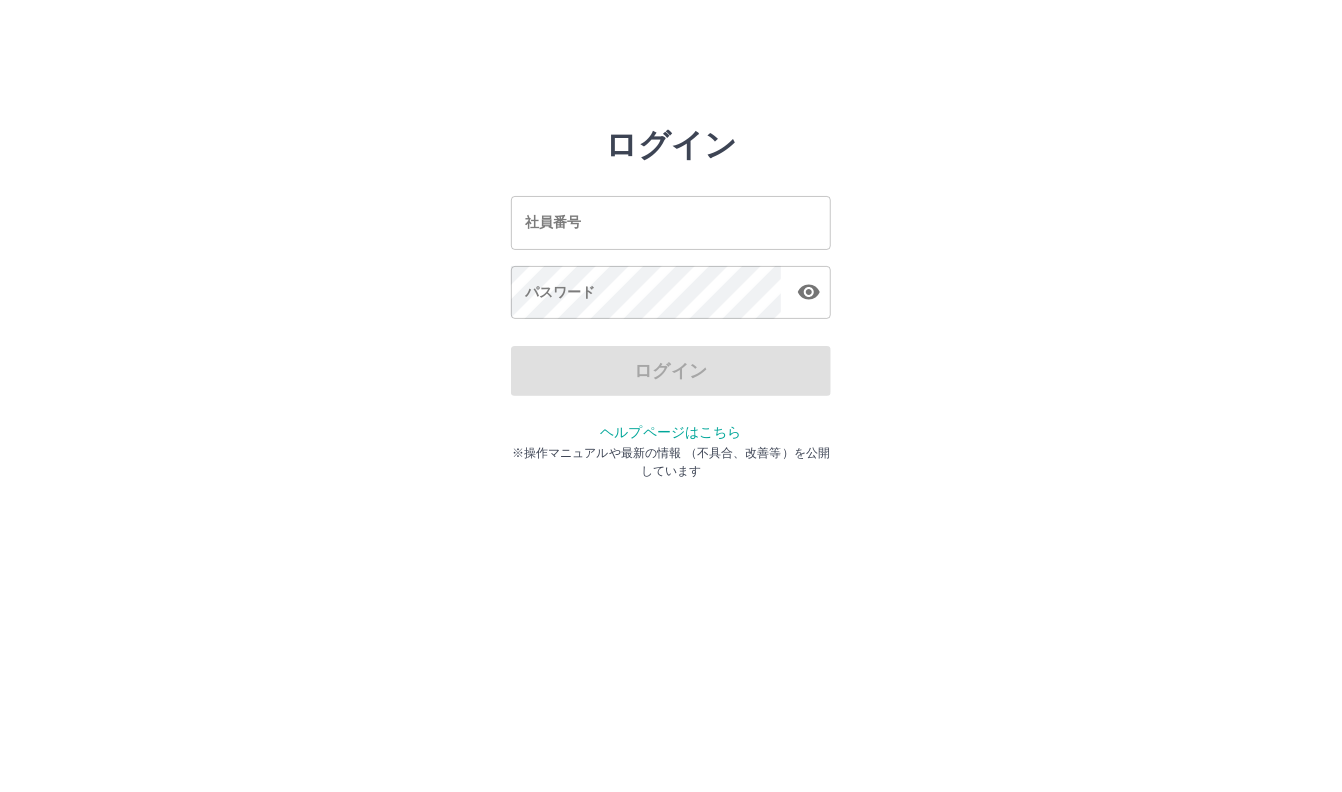 click on "社員番号" at bounding box center [671, 222] 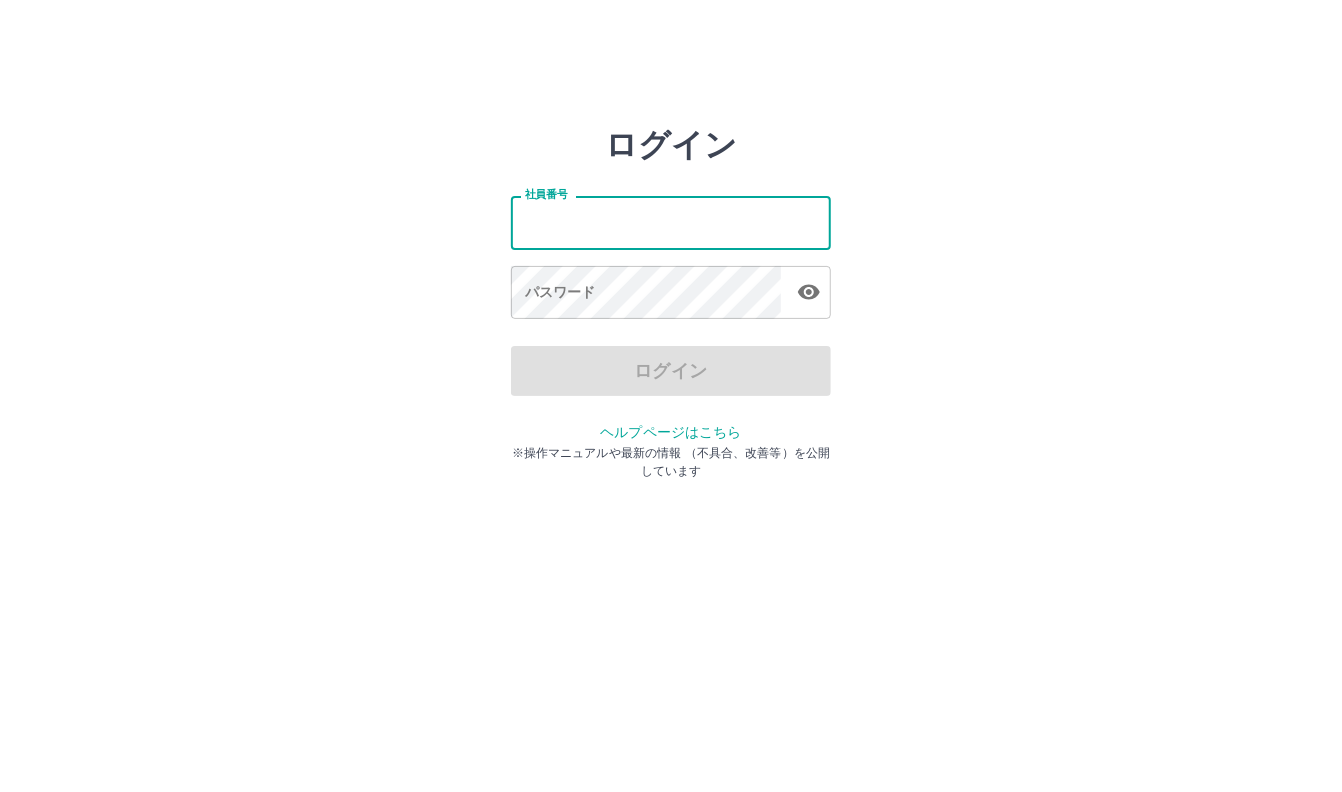 type on "*******" 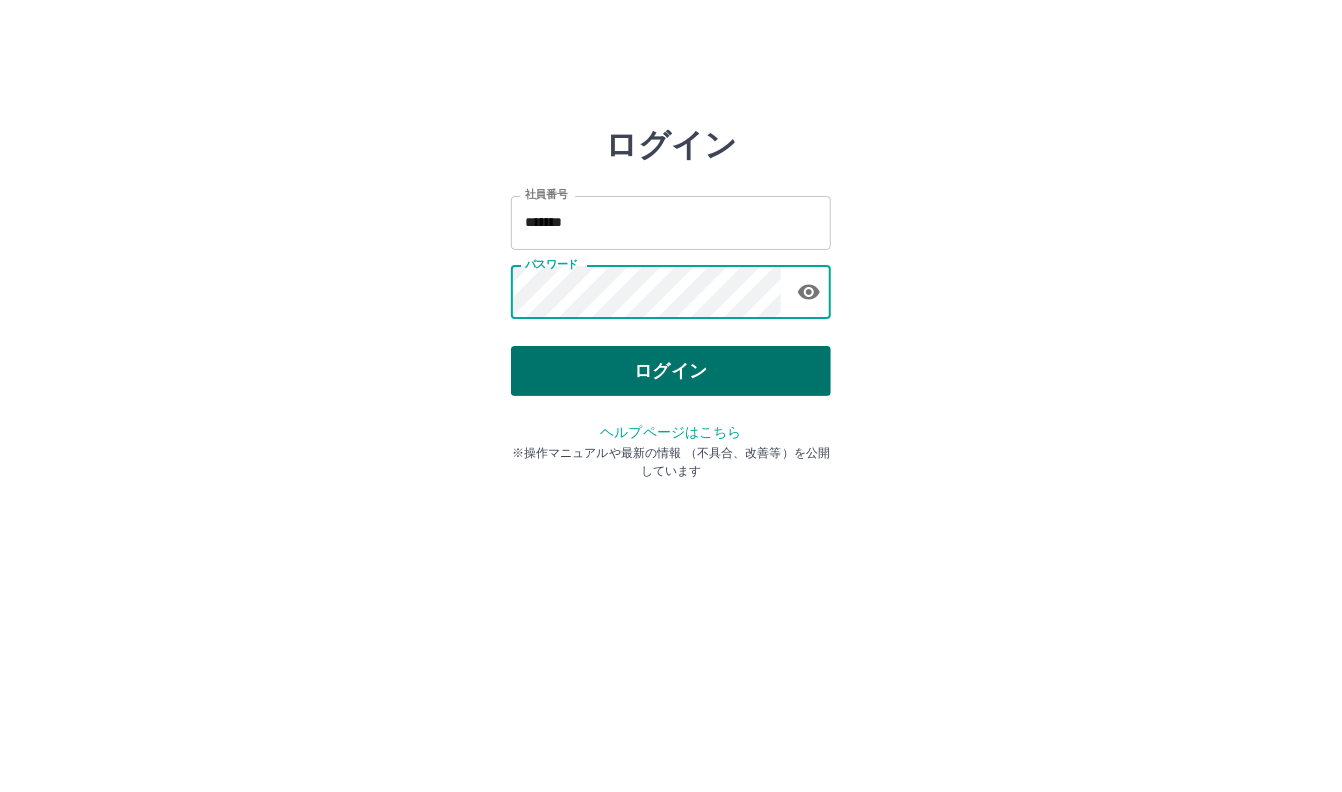 click on "ログイン" at bounding box center [671, 371] 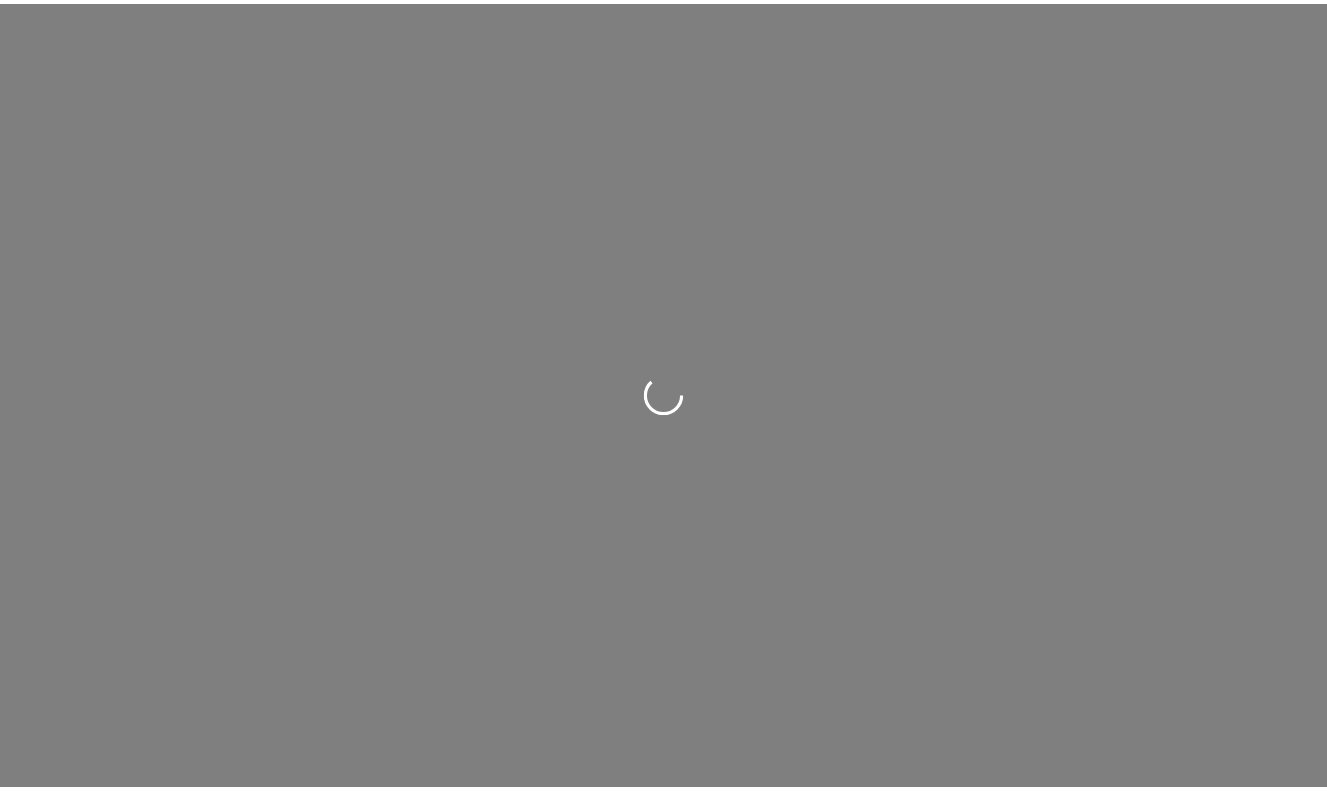 scroll, scrollTop: 0, scrollLeft: 0, axis: both 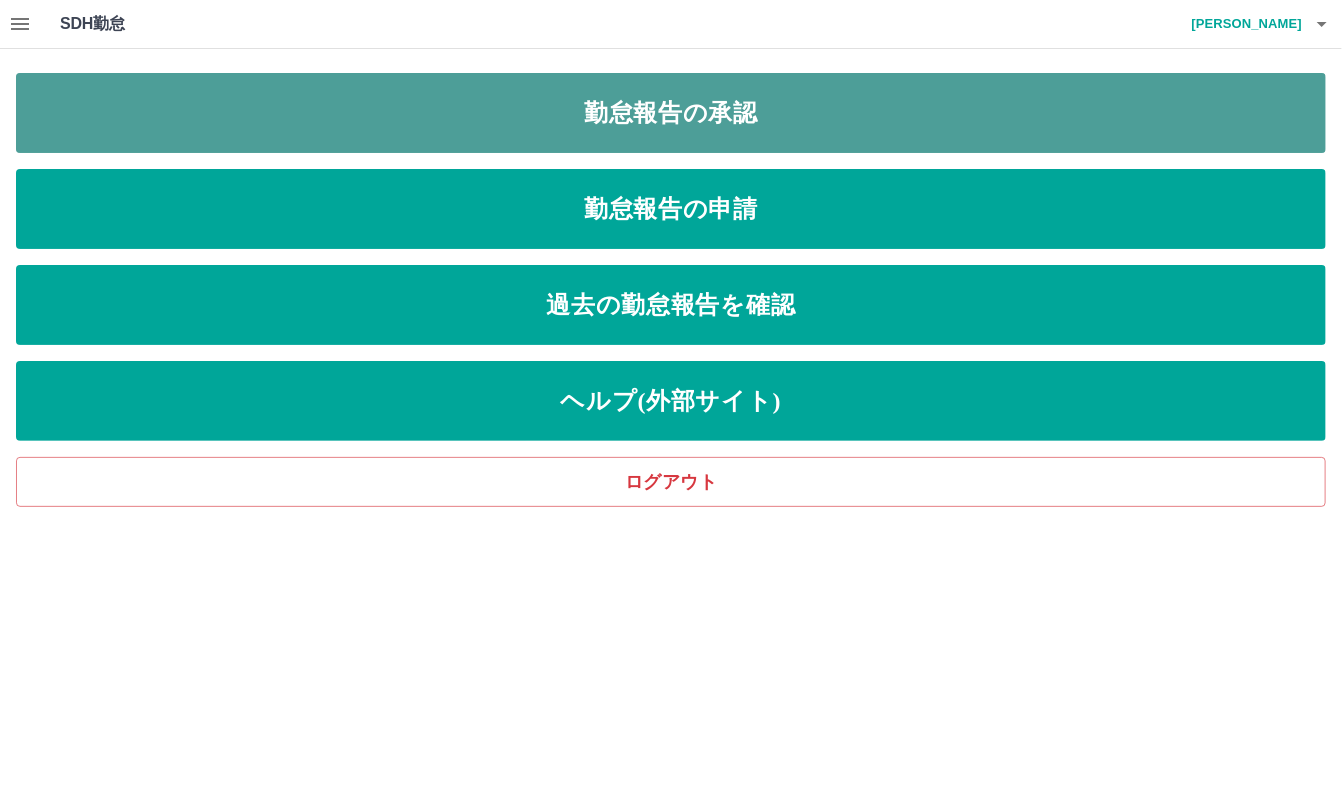 click on "勤怠報告の承認" at bounding box center (671, 113) 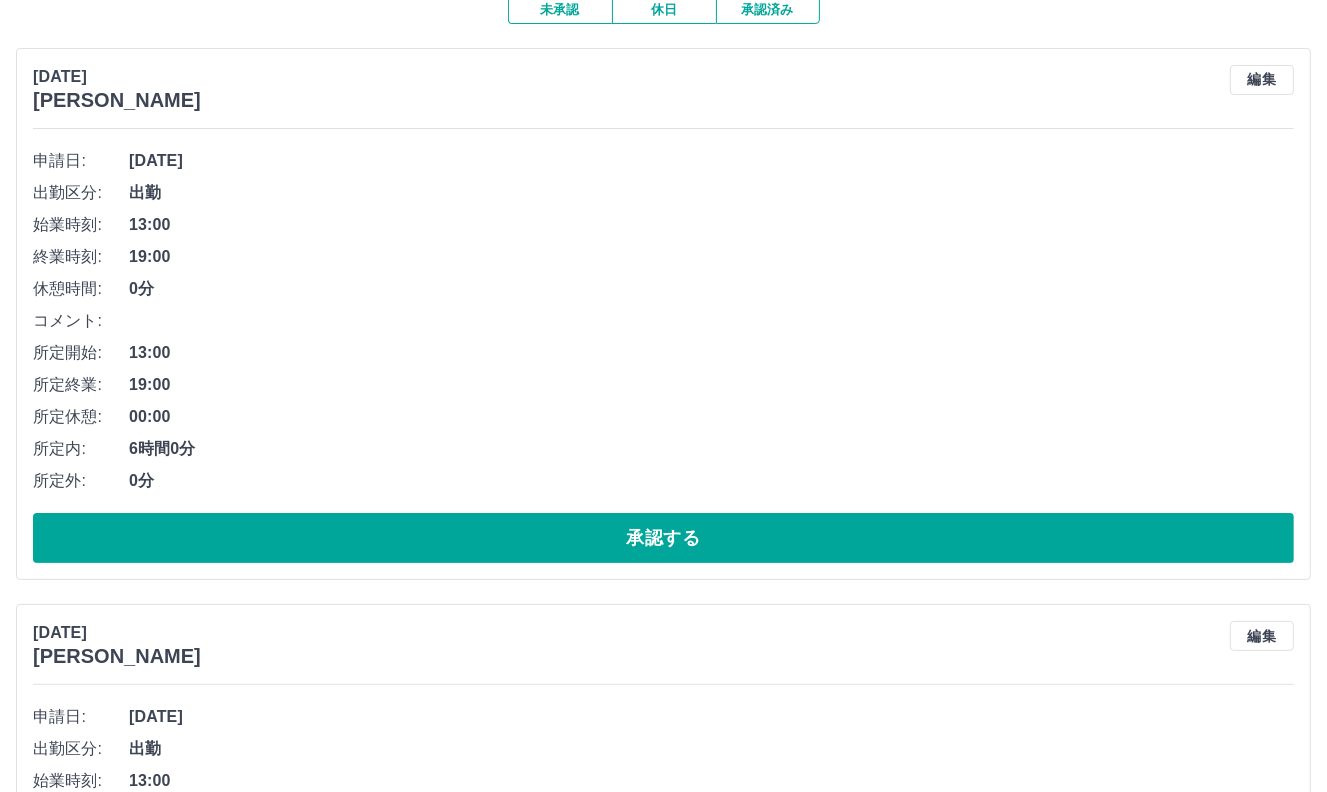 scroll, scrollTop: 300, scrollLeft: 0, axis: vertical 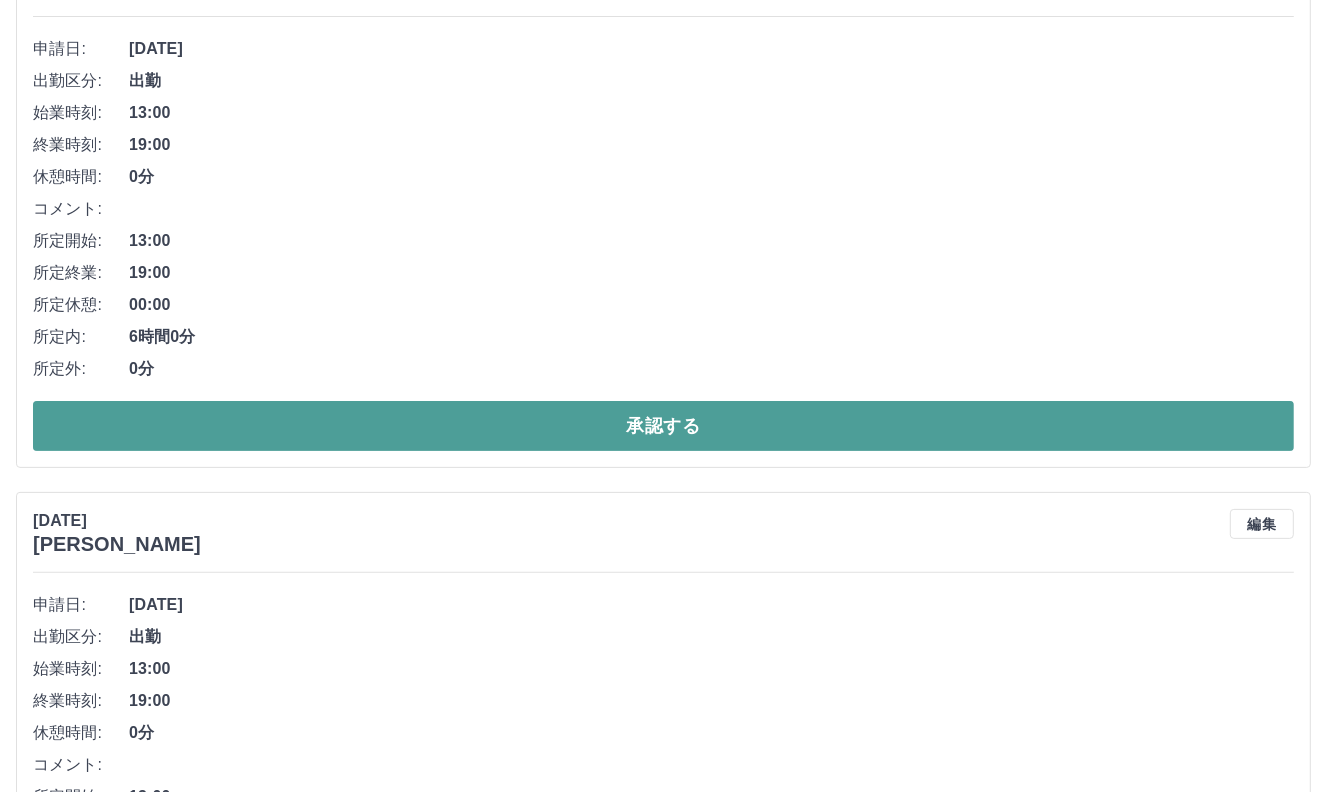 click on "承認する" at bounding box center (663, 426) 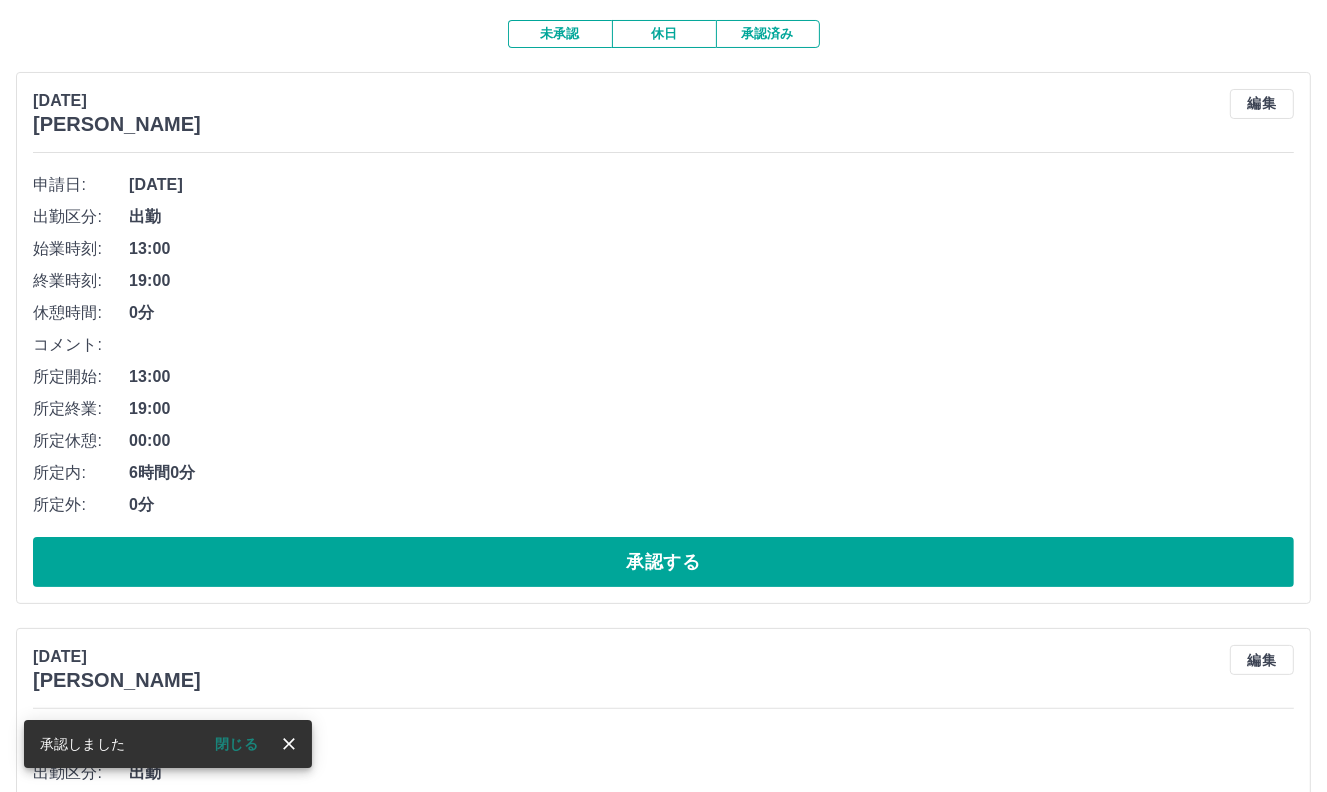 scroll, scrollTop: 200, scrollLeft: 0, axis: vertical 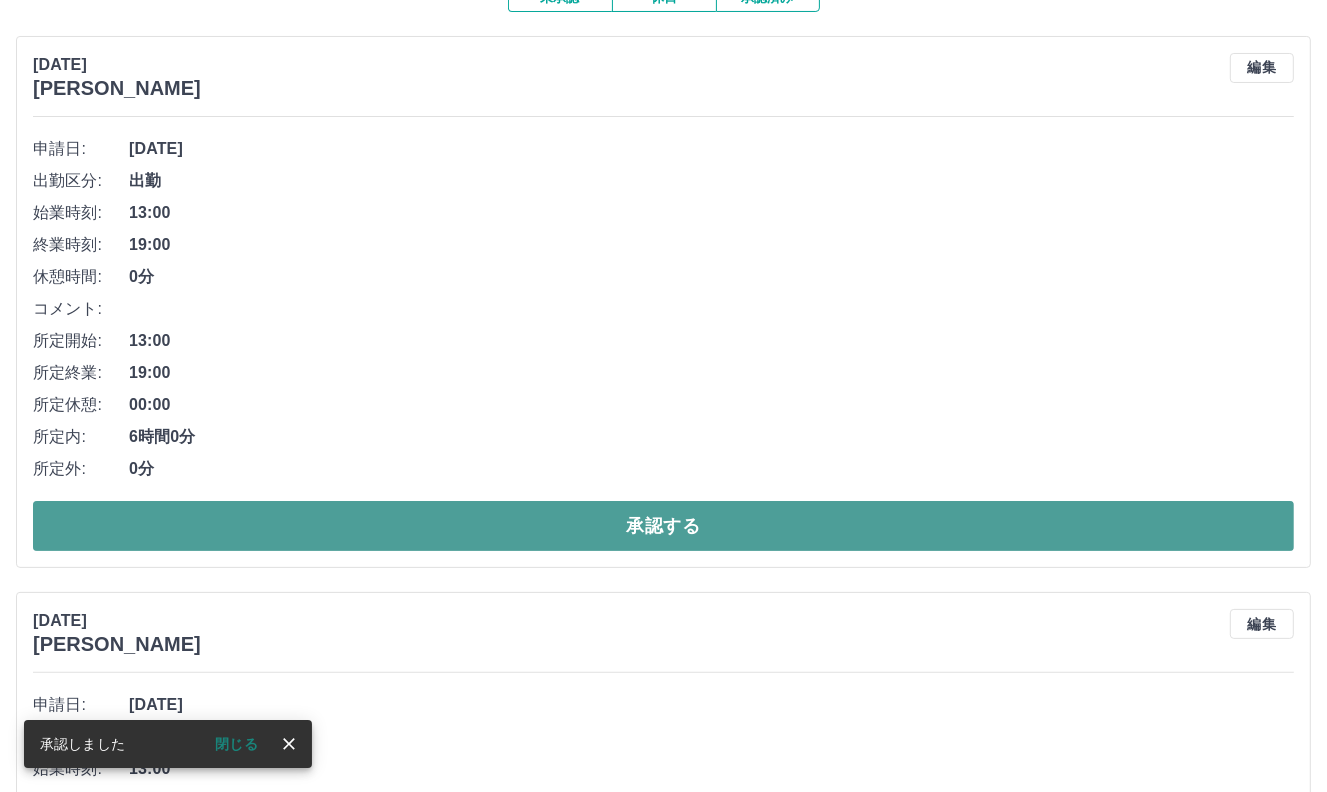 click on "承認する" at bounding box center [663, 526] 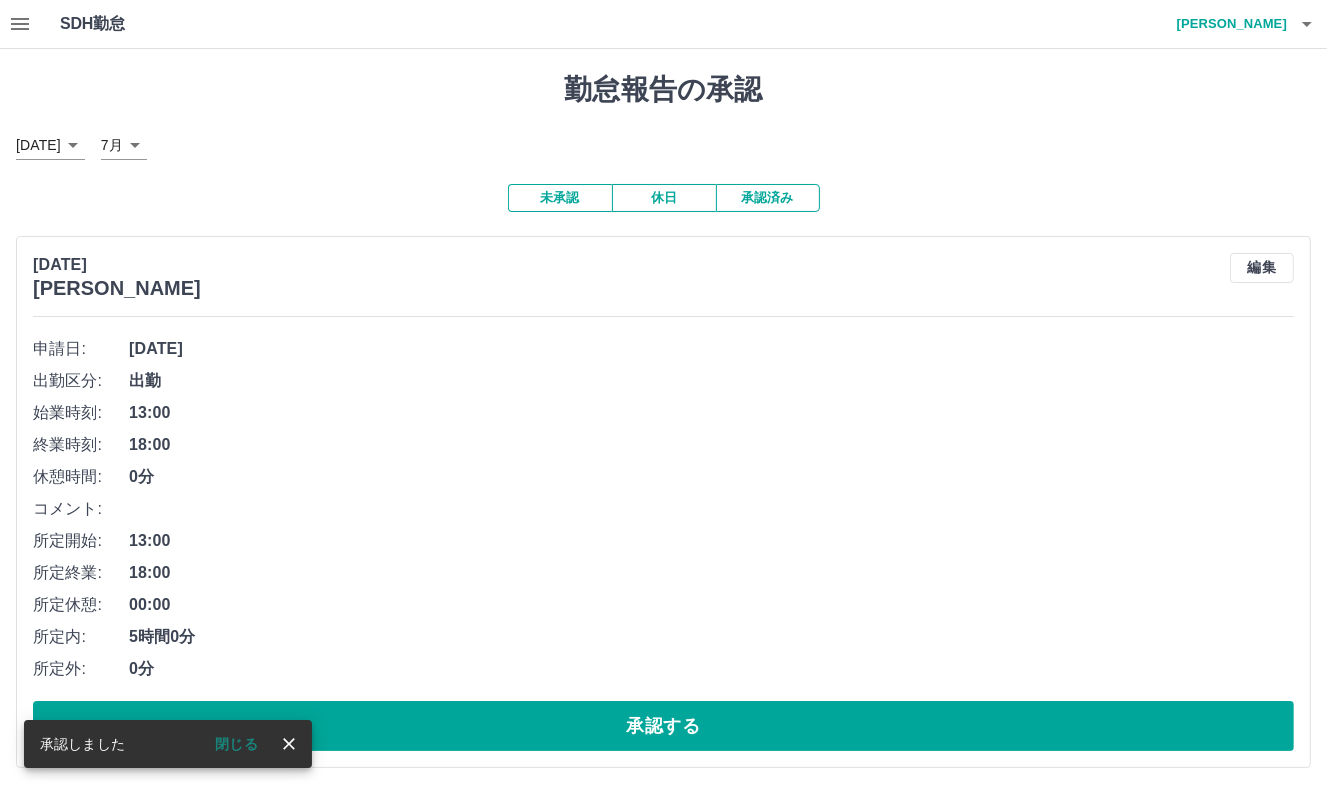 scroll, scrollTop: 0, scrollLeft: 0, axis: both 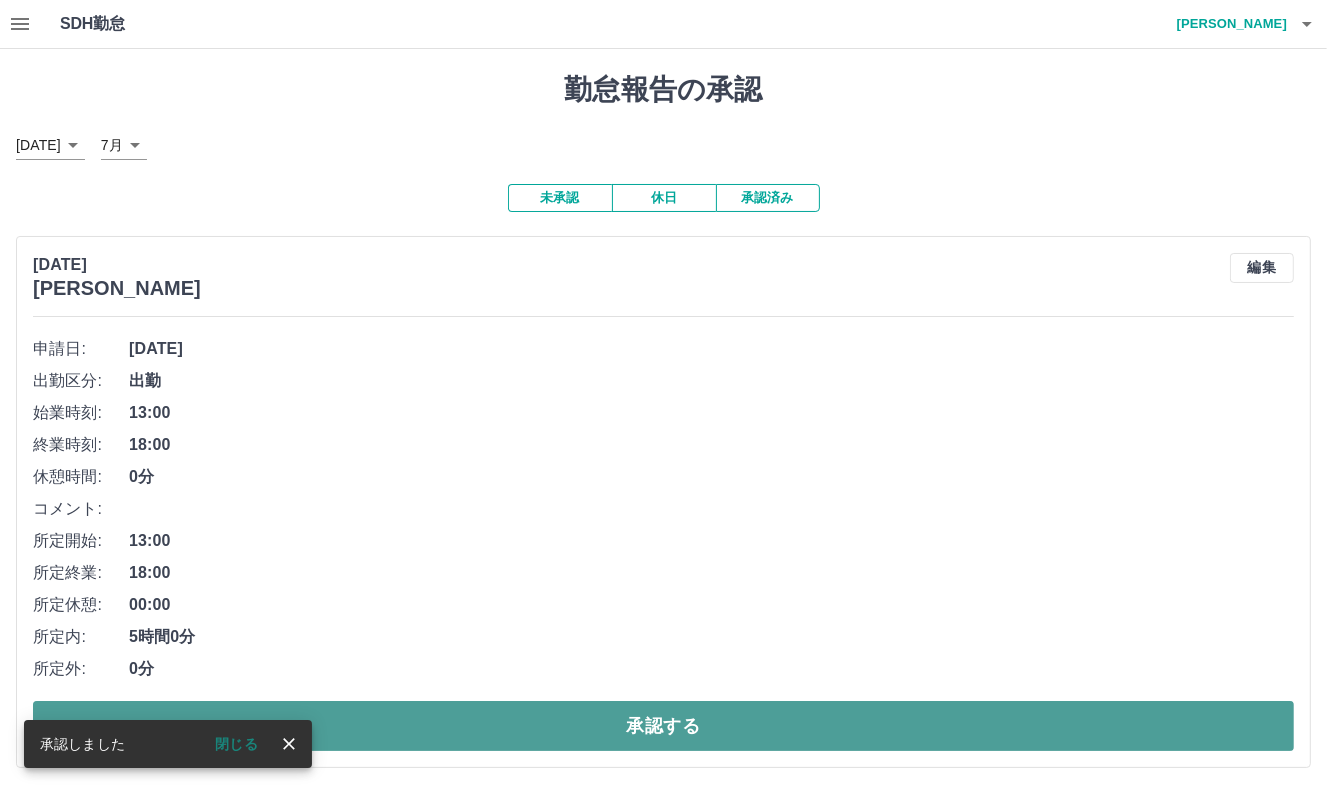 click on "承認する" at bounding box center (663, 726) 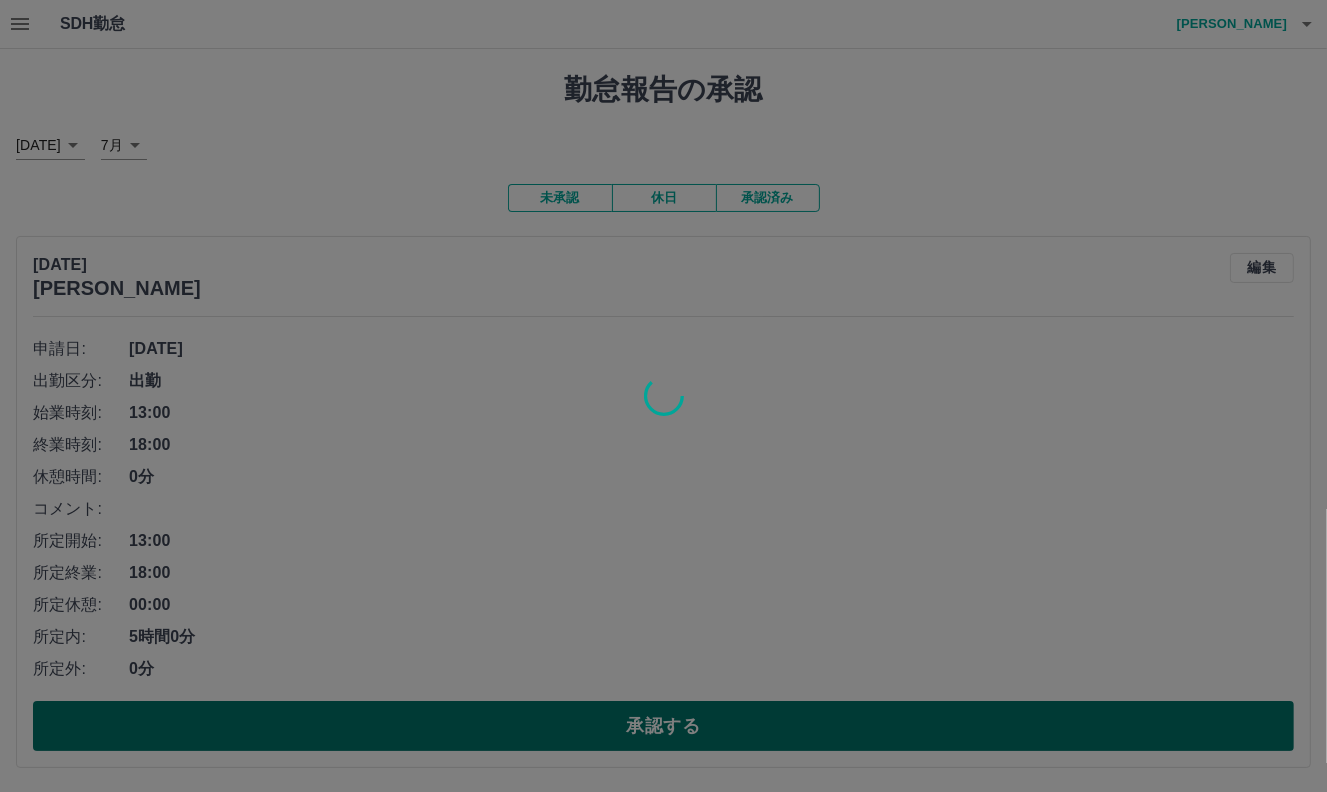 scroll, scrollTop: 0, scrollLeft: 0, axis: both 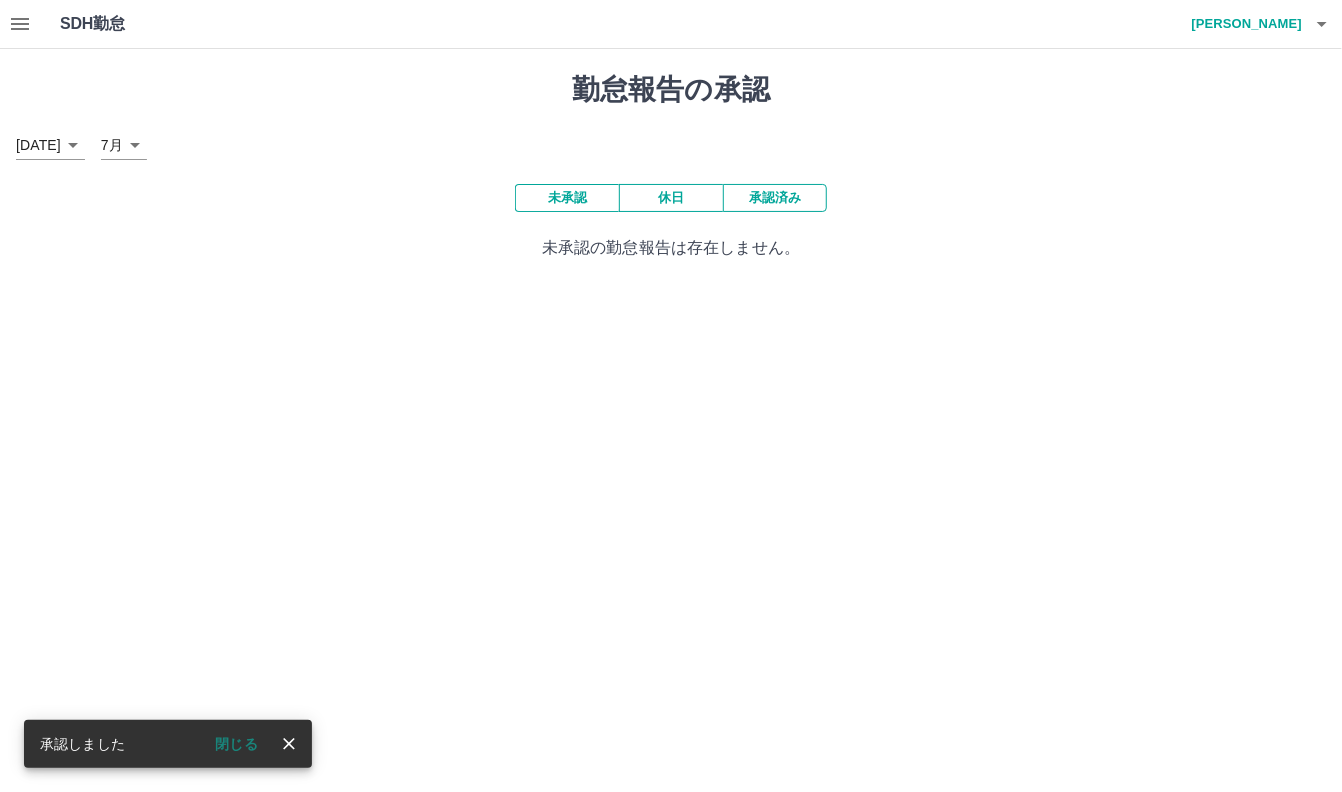 click on "承認済み" at bounding box center (775, 198) 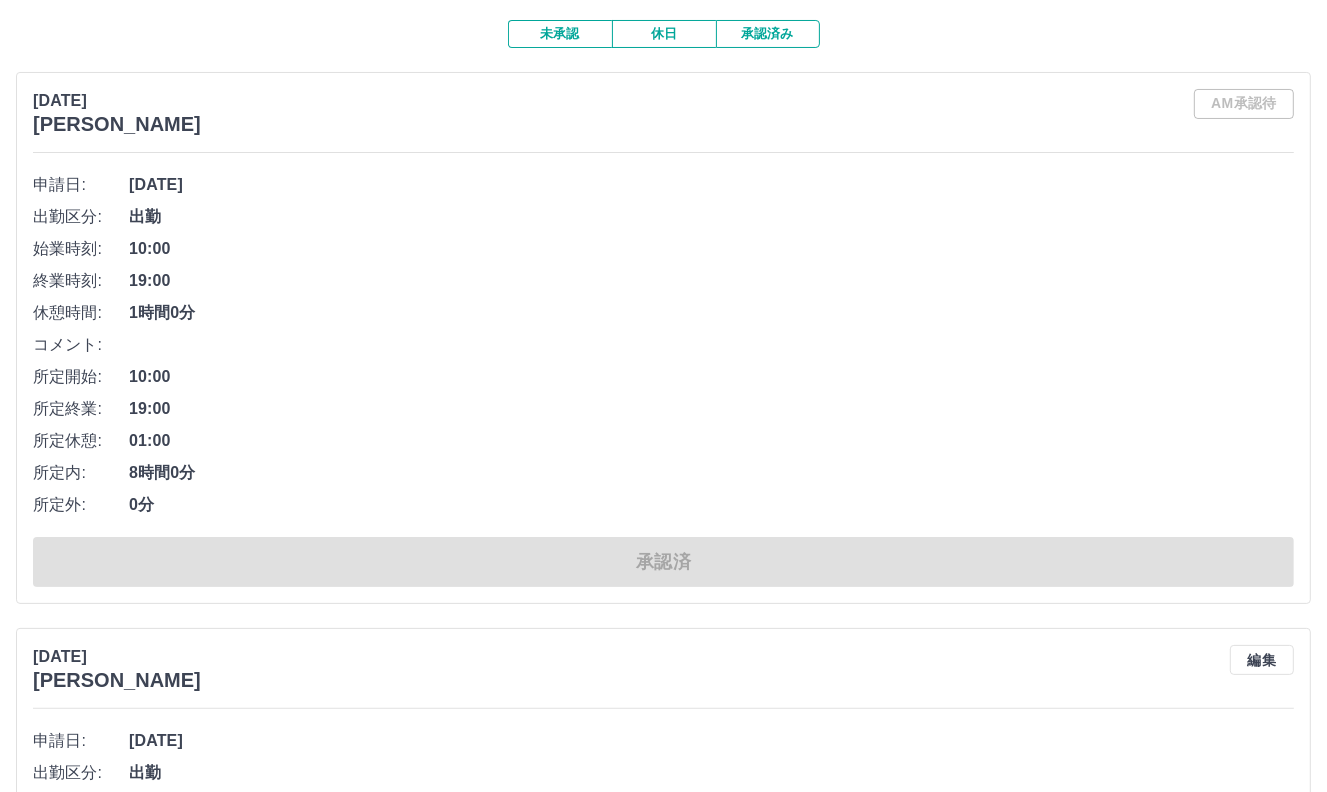 scroll, scrollTop: 0, scrollLeft: 0, axis: both 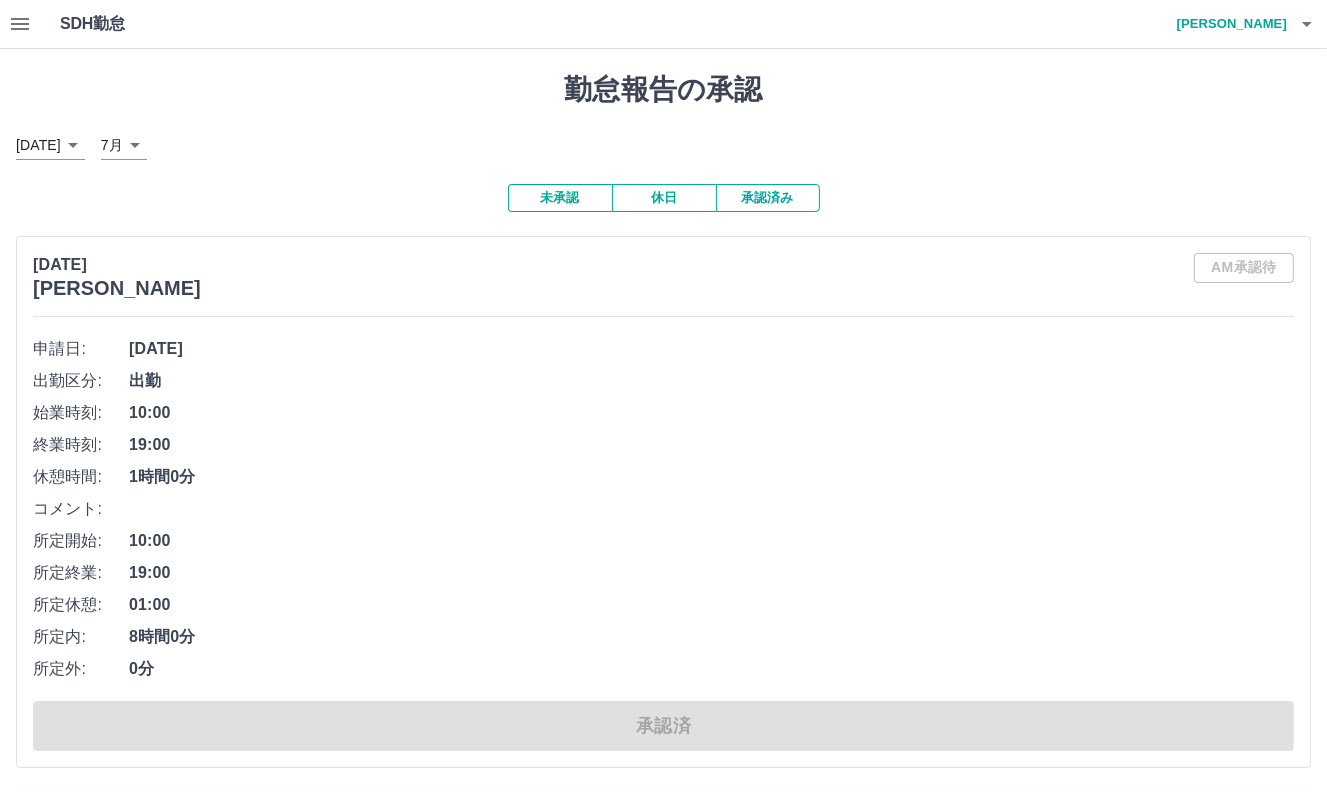 click on "未承認" at bounding box center (560, 198) 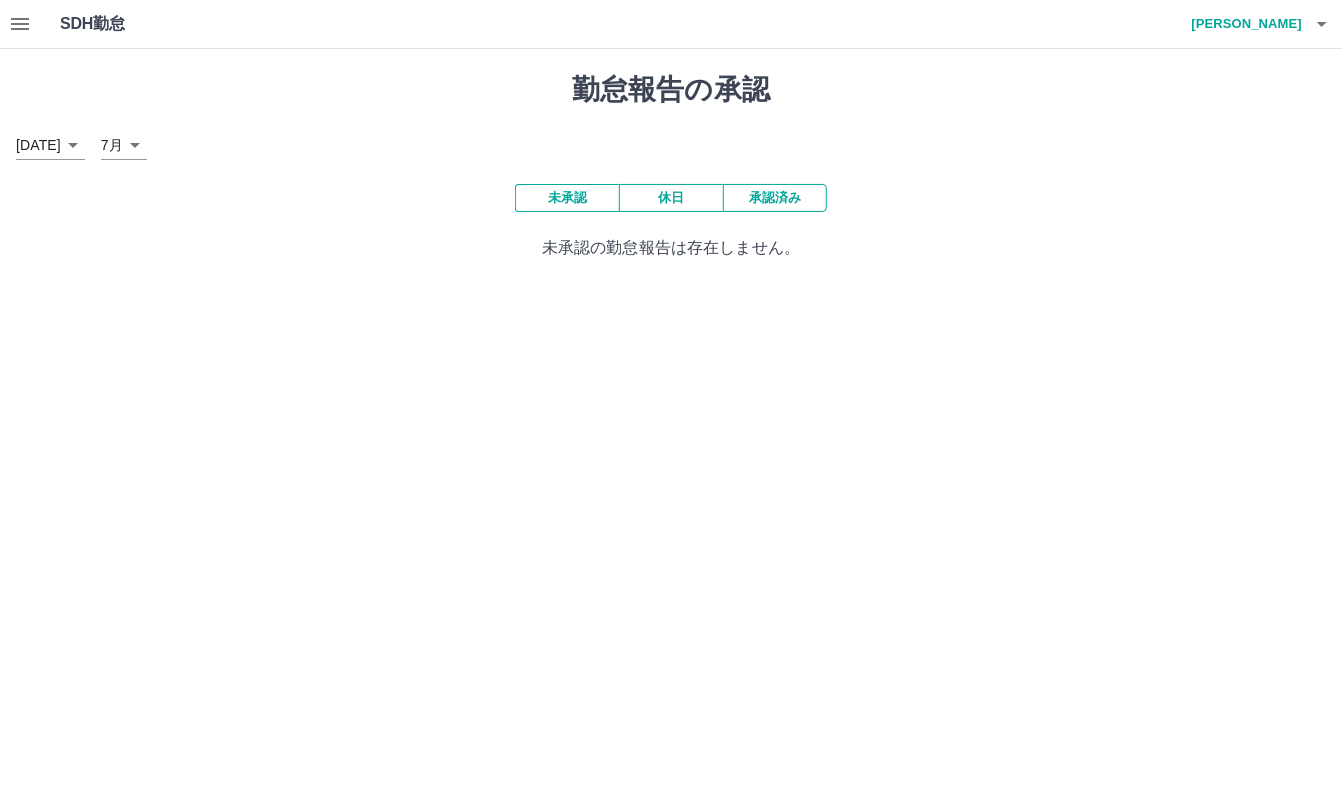 click on "承認済み" at bounding box center [775, 198] 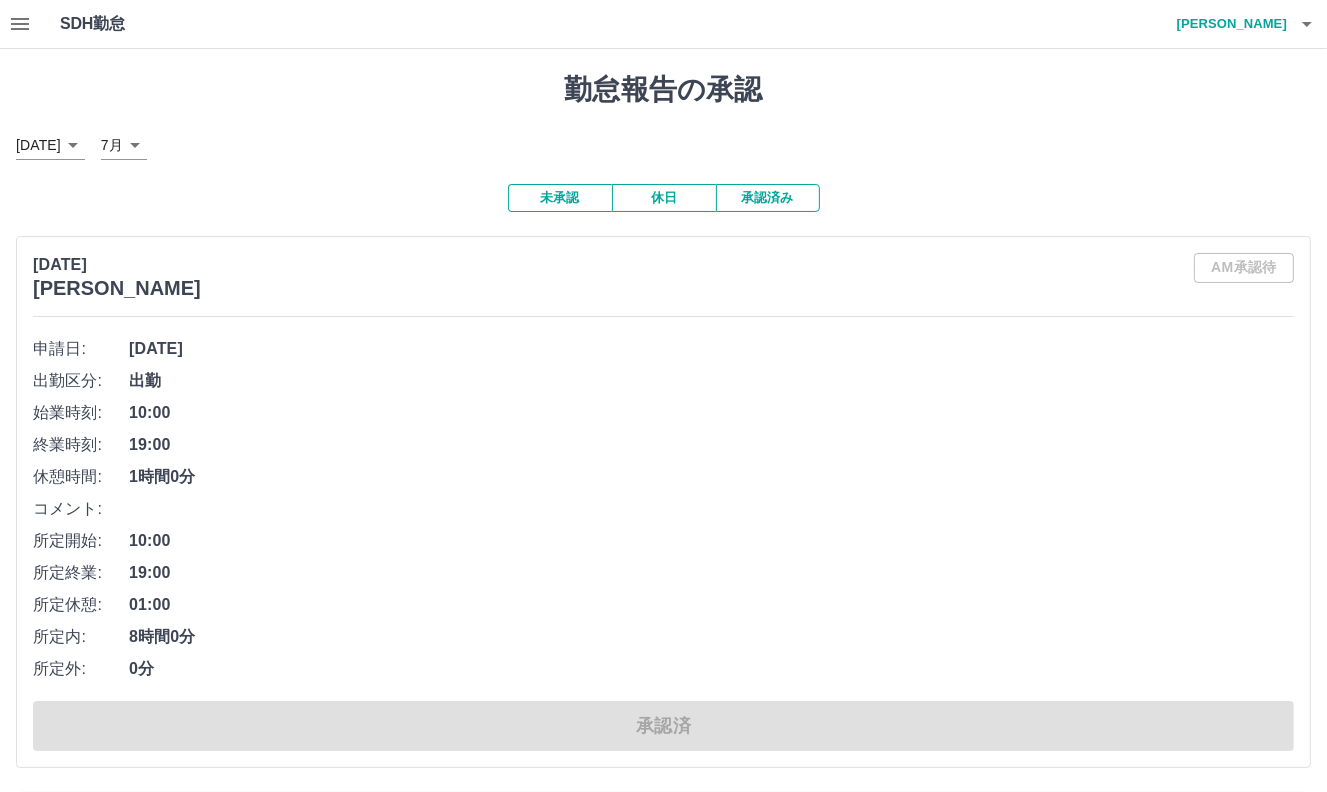 click on "未承認" at bounding box center (560, 198) 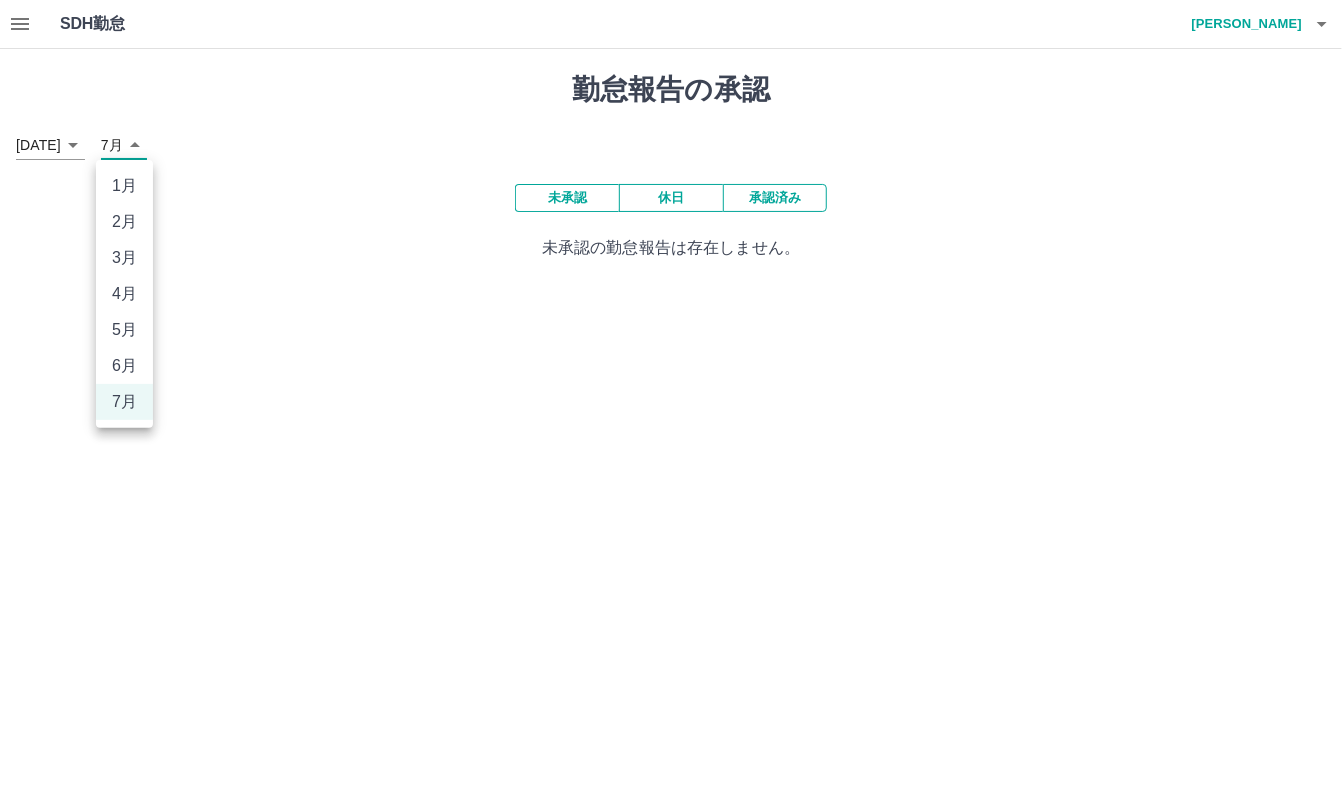 click on "SDH勤怠 [PERSON_NAME]報告の承認 [DATE] **** 7月 * 未承認 休日 承認済み 未承認の勤怠報告は存在しません。 SDH勤怠 1月 2月 3月 4月 5月 6月 7月" at bounding box center [671, 142] 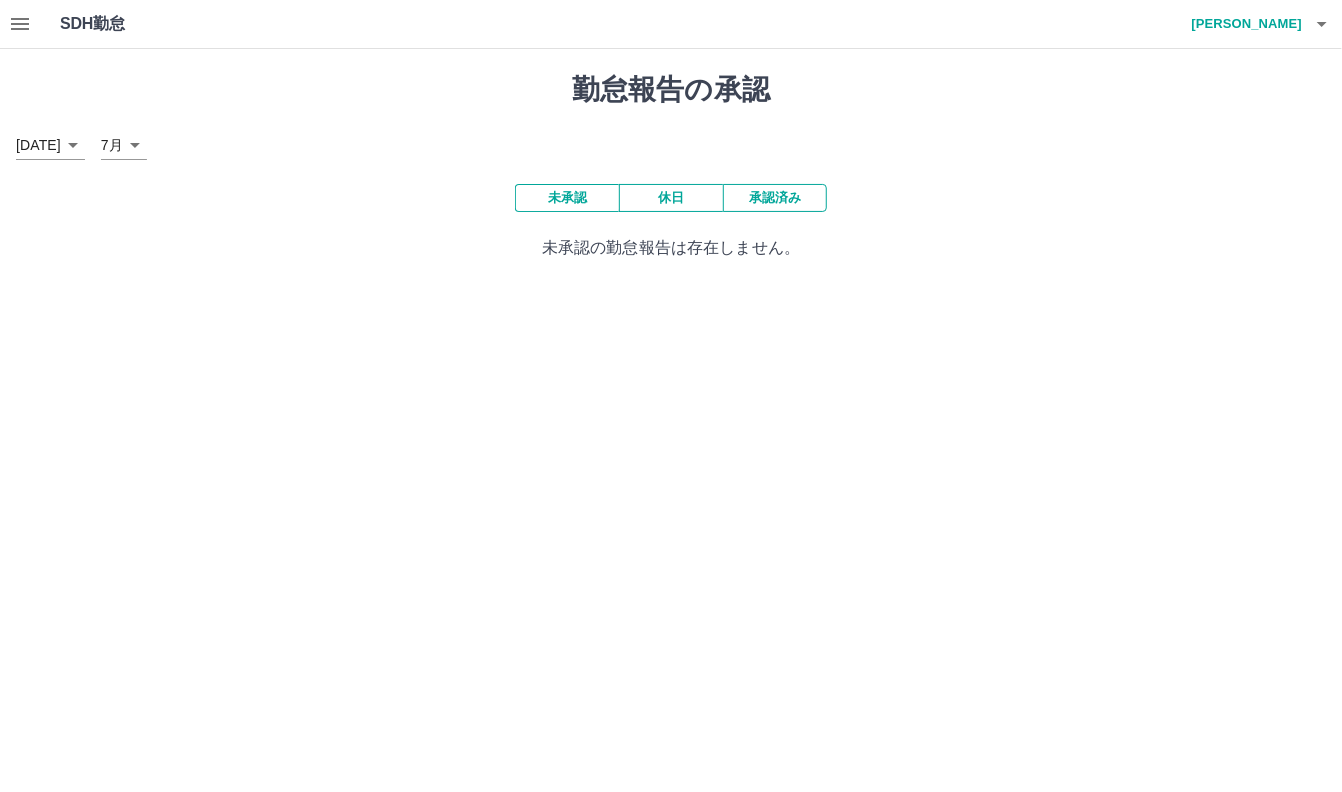 click on "承認済み" at bounding box center [775, 198] 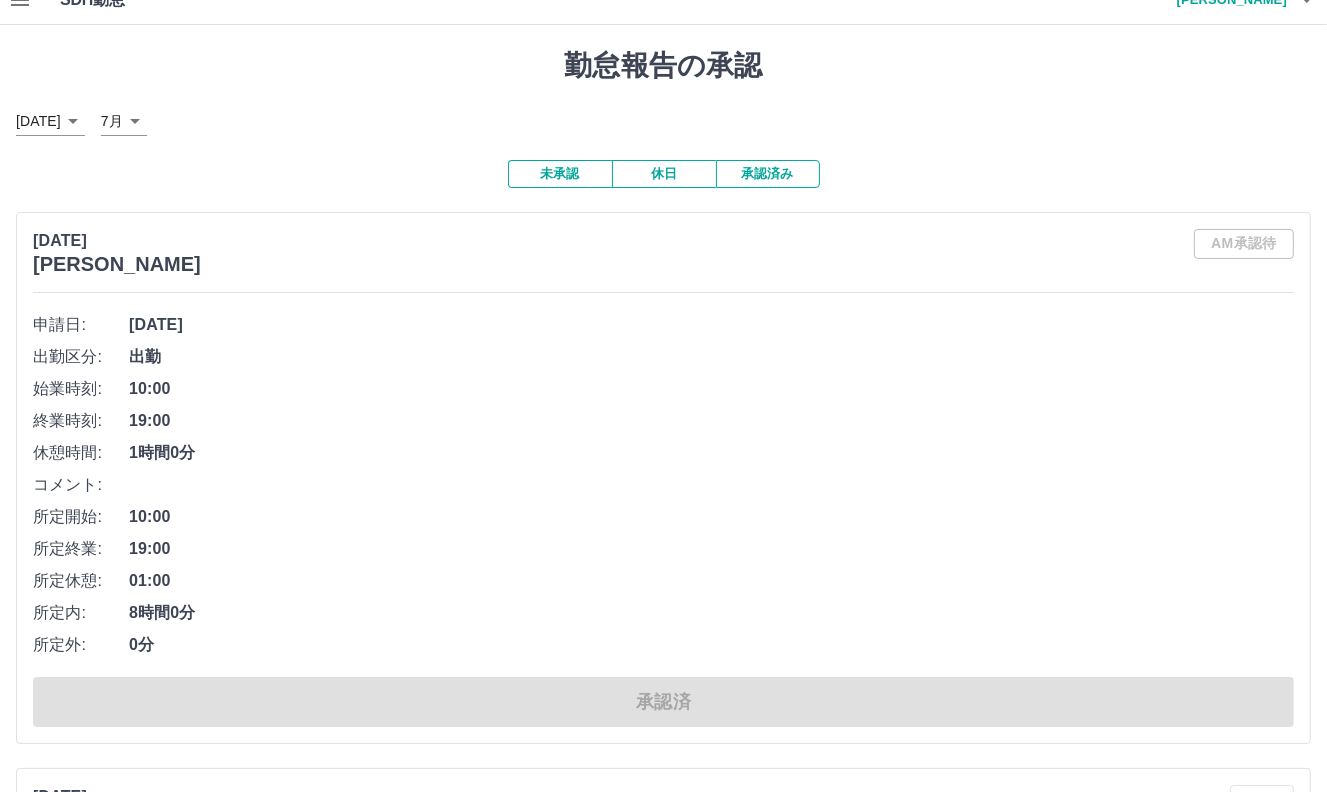 scroll, scrollTop: 0, scrollLeft: 0, axis: both 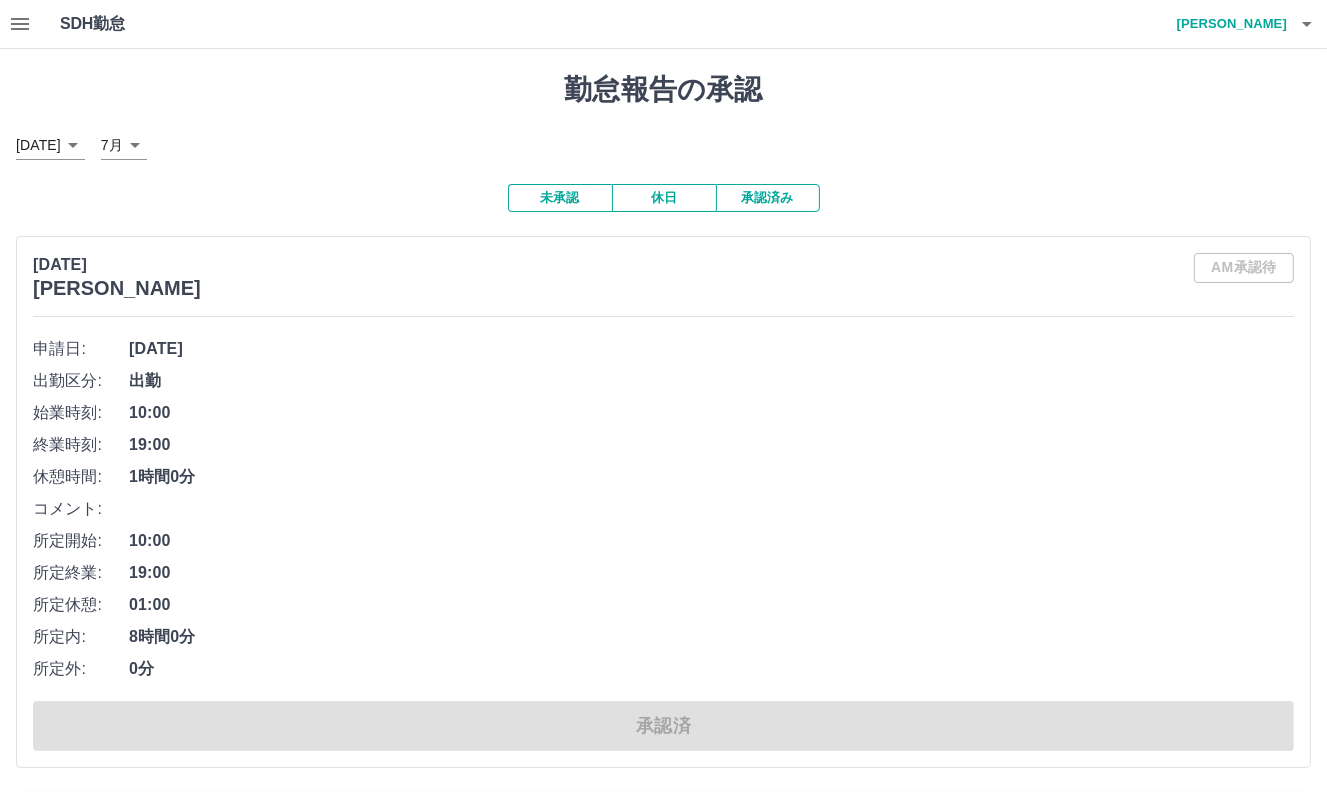 click 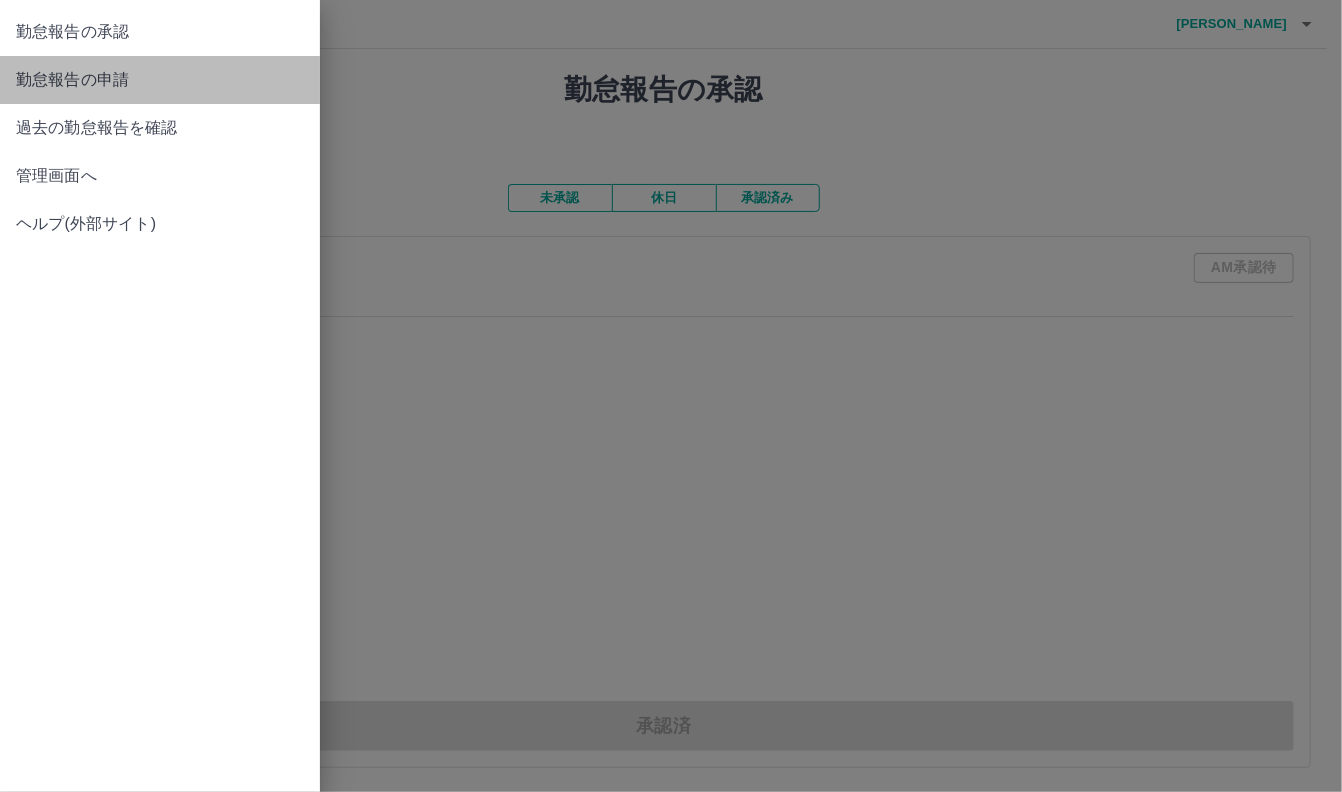click on "勤怠報告の申請" at bounding box center [160, 80] 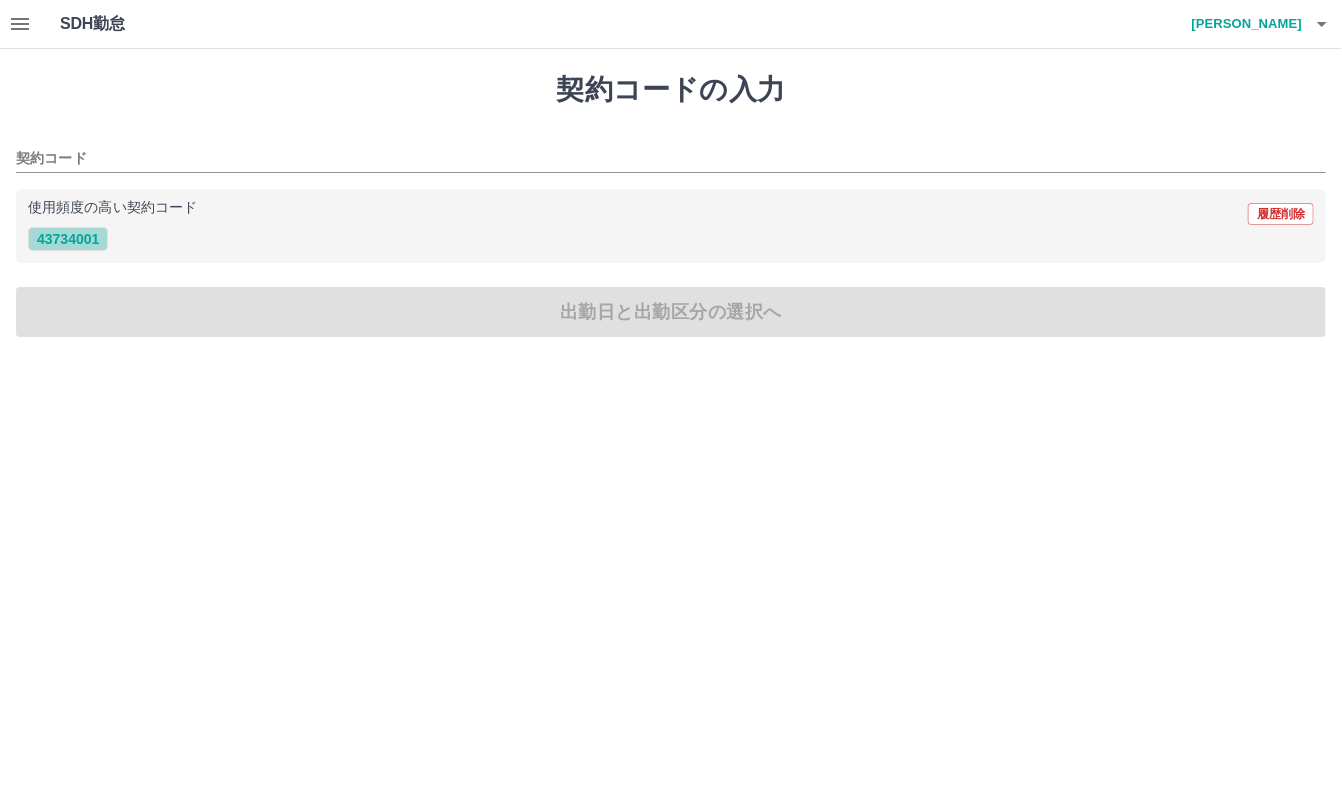click on "43734001" at bounding box center [68, 239] 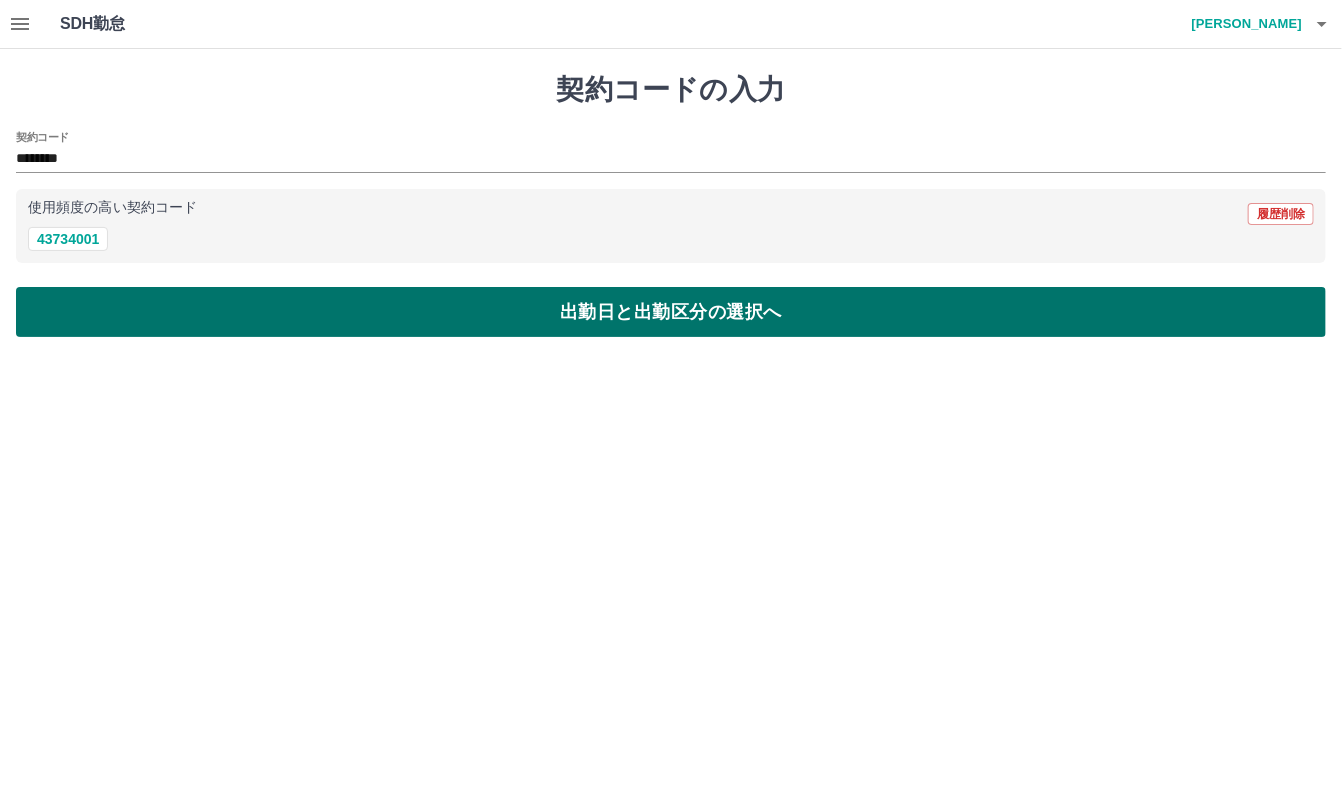 click on "出勤日と出勤区分の選択へ" at bounding box center (671, 312) 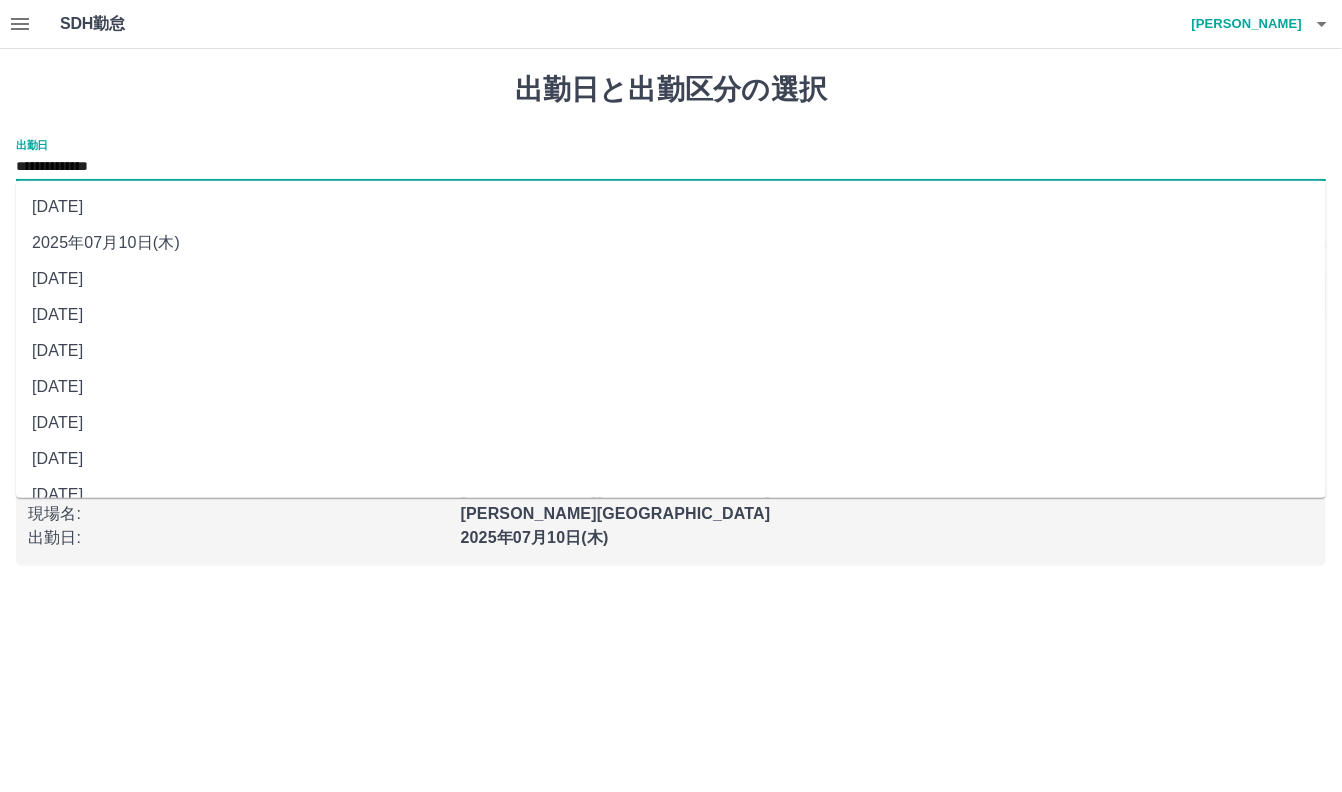 click on "**********" at bounding box center (671, 167) 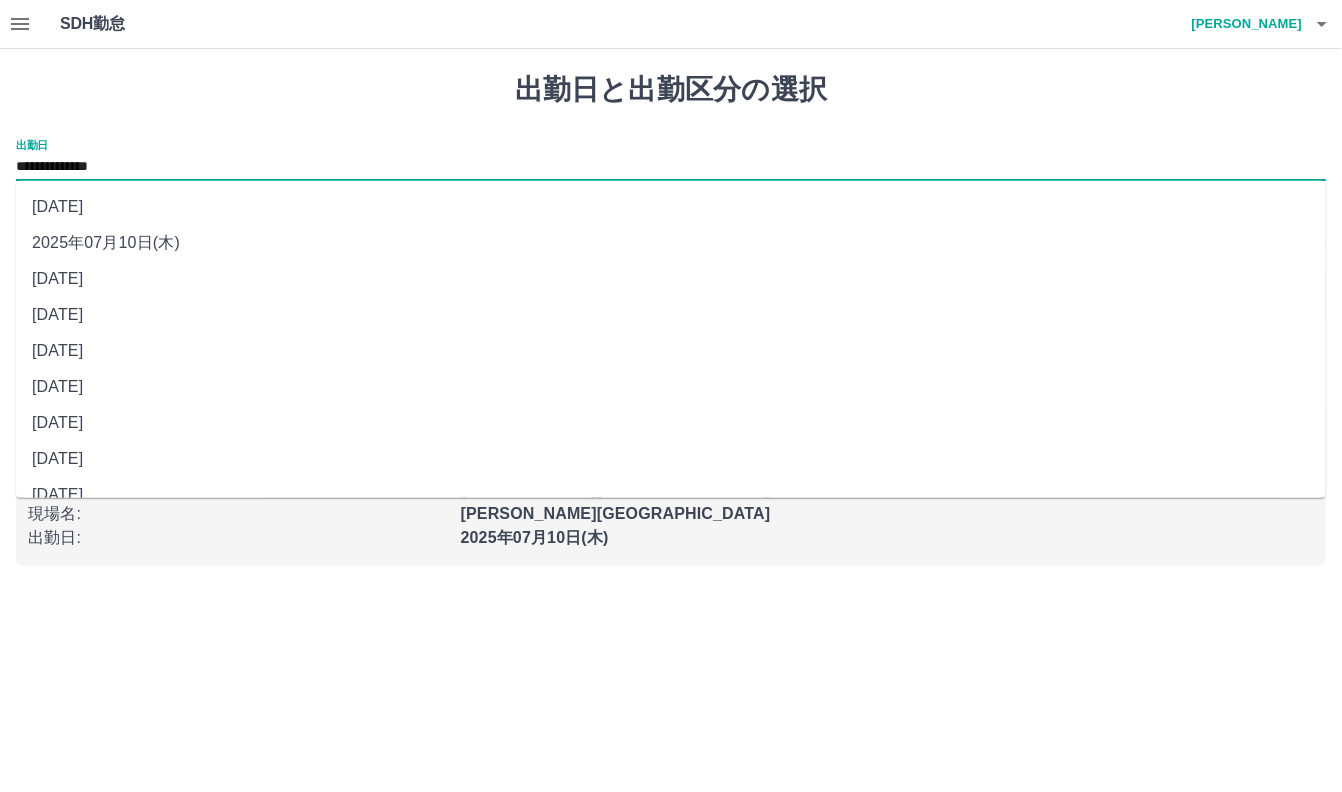 click on "[DATE]" at bounding box center (671, 315) 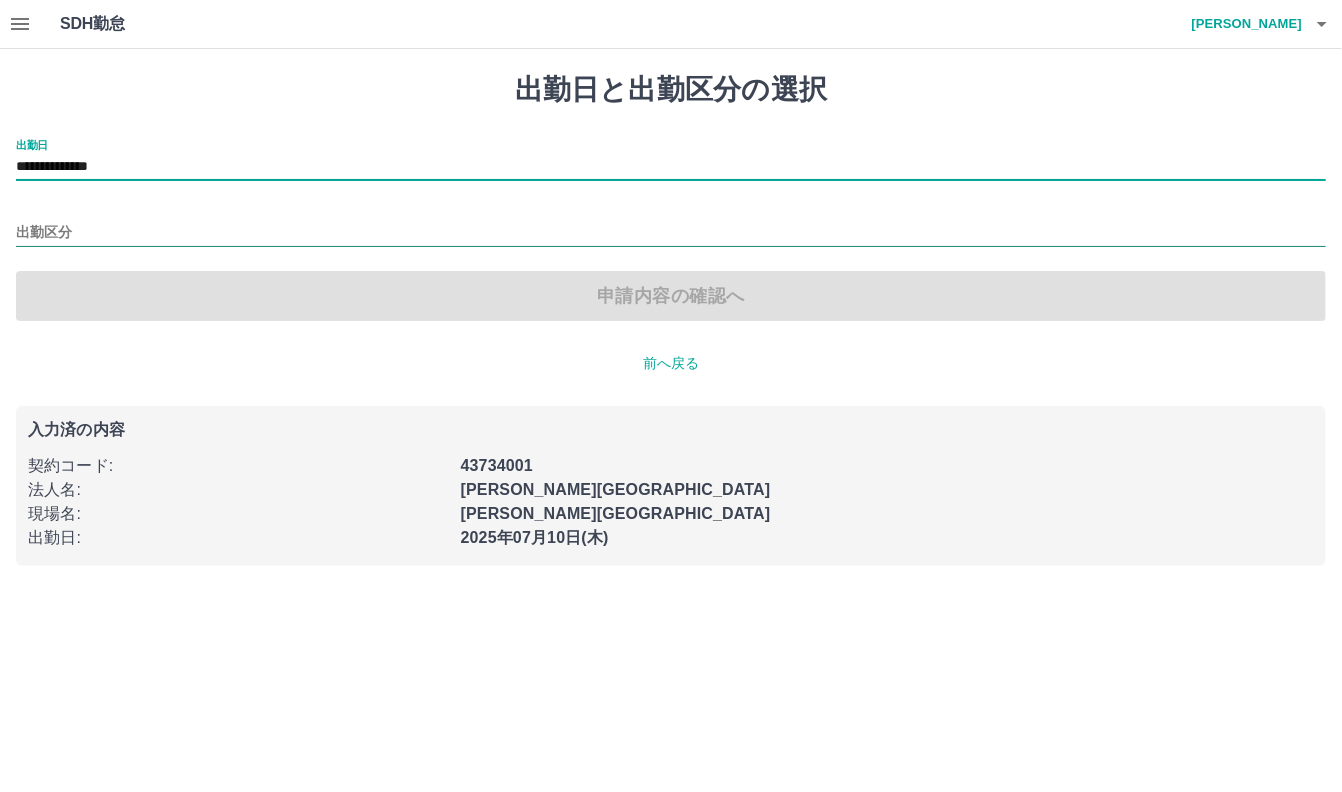 click on "出勤区分" at bounding box center (671, 233) 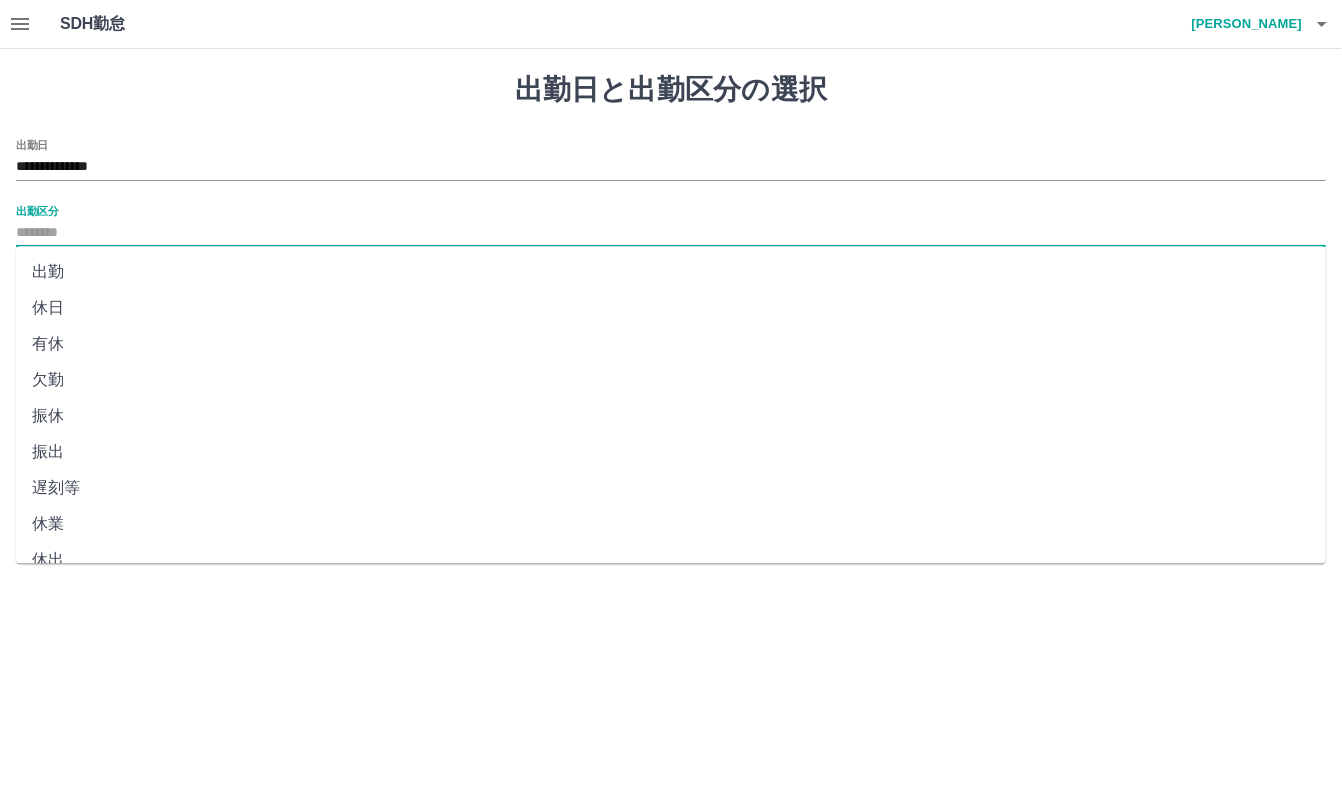 click on "出勤" at bounding box center (671, 272) 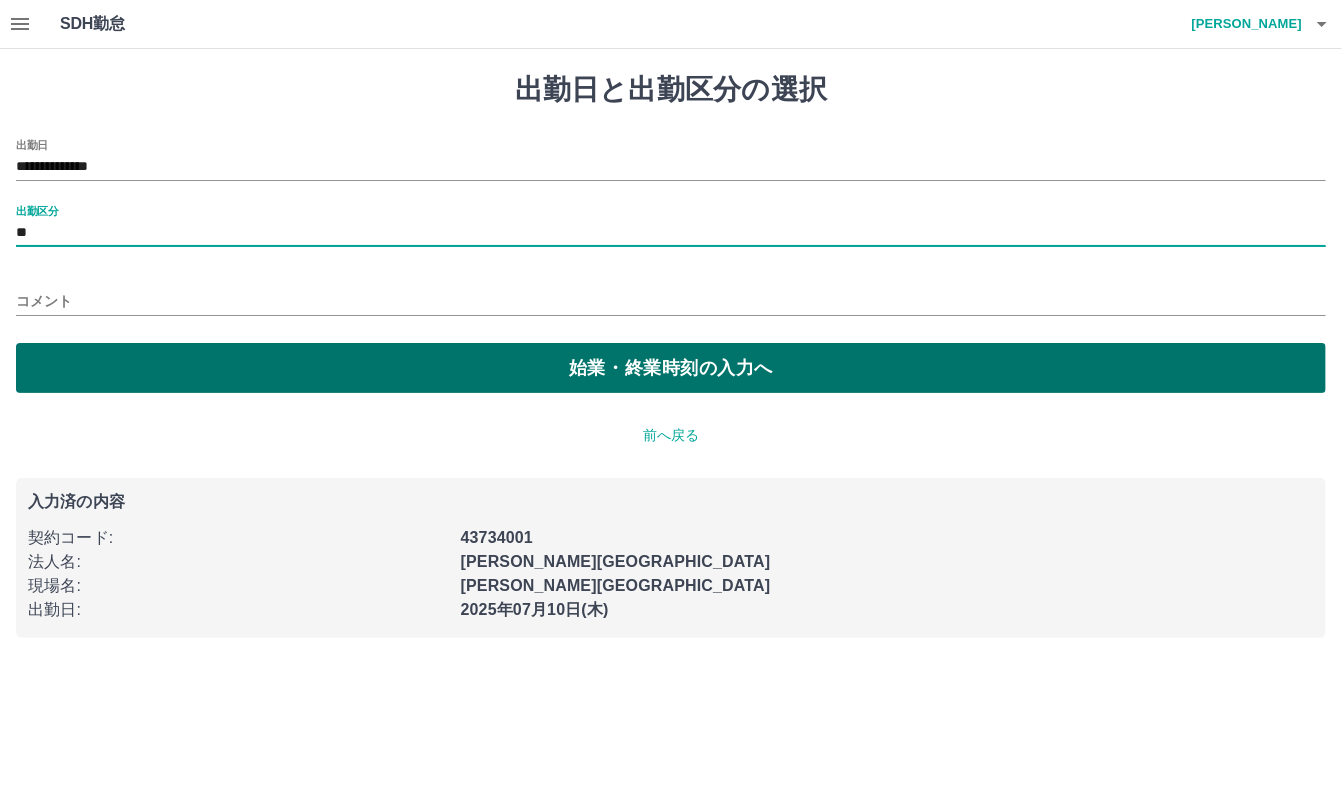 click on "始業・終業時刻の入力へ" at bounding box center (671, 368) 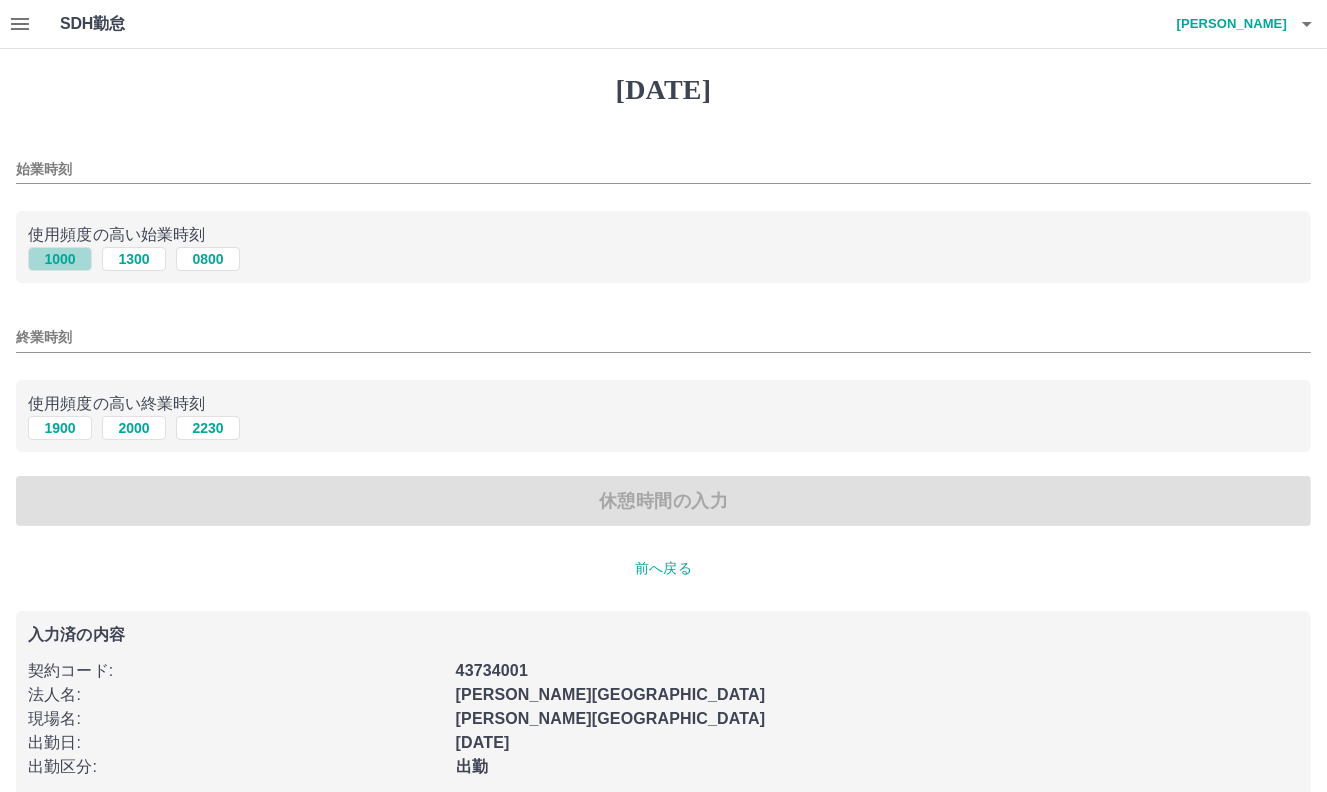 click on "1000" at bounding box center (60, 259) 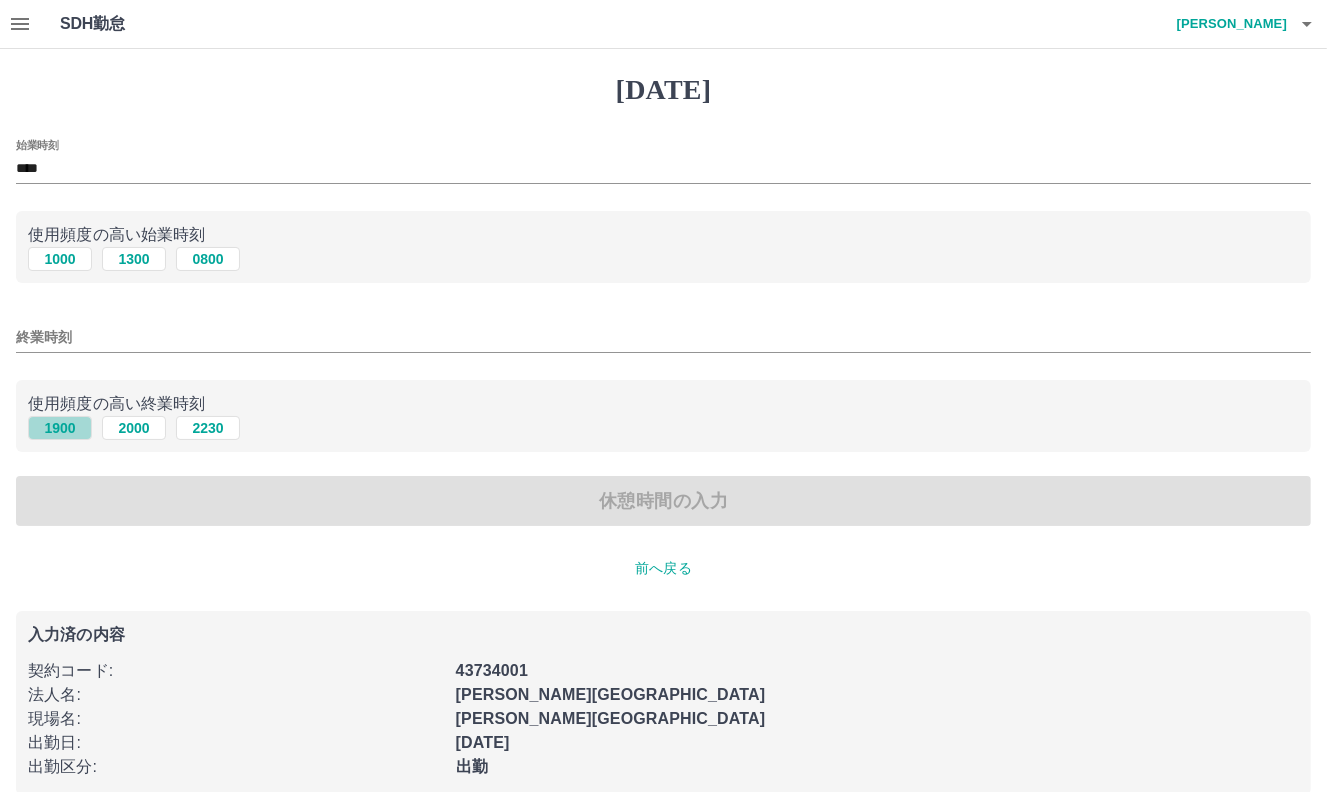 click on "1900" at bounding box center (60, 428) 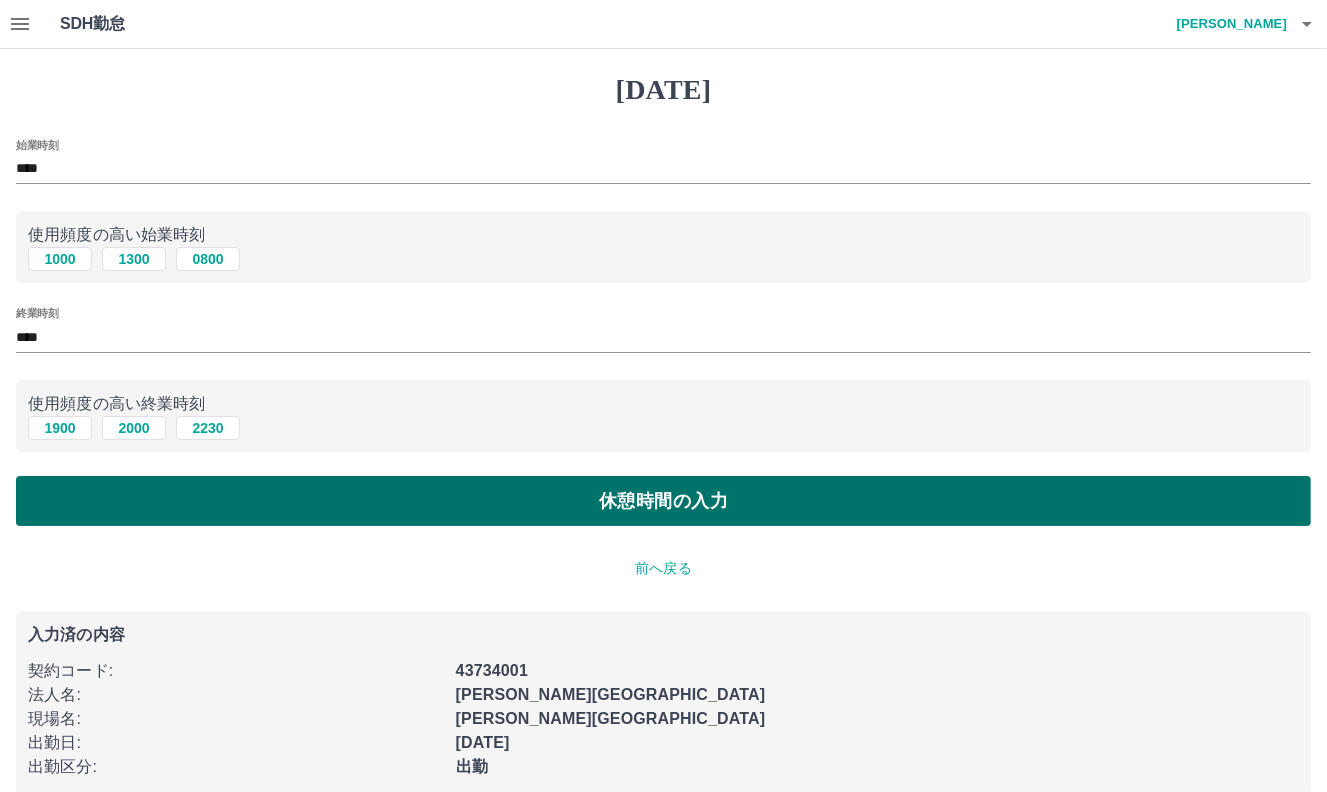 click on "休憩時間の入力" at bounding box center [663, 501] 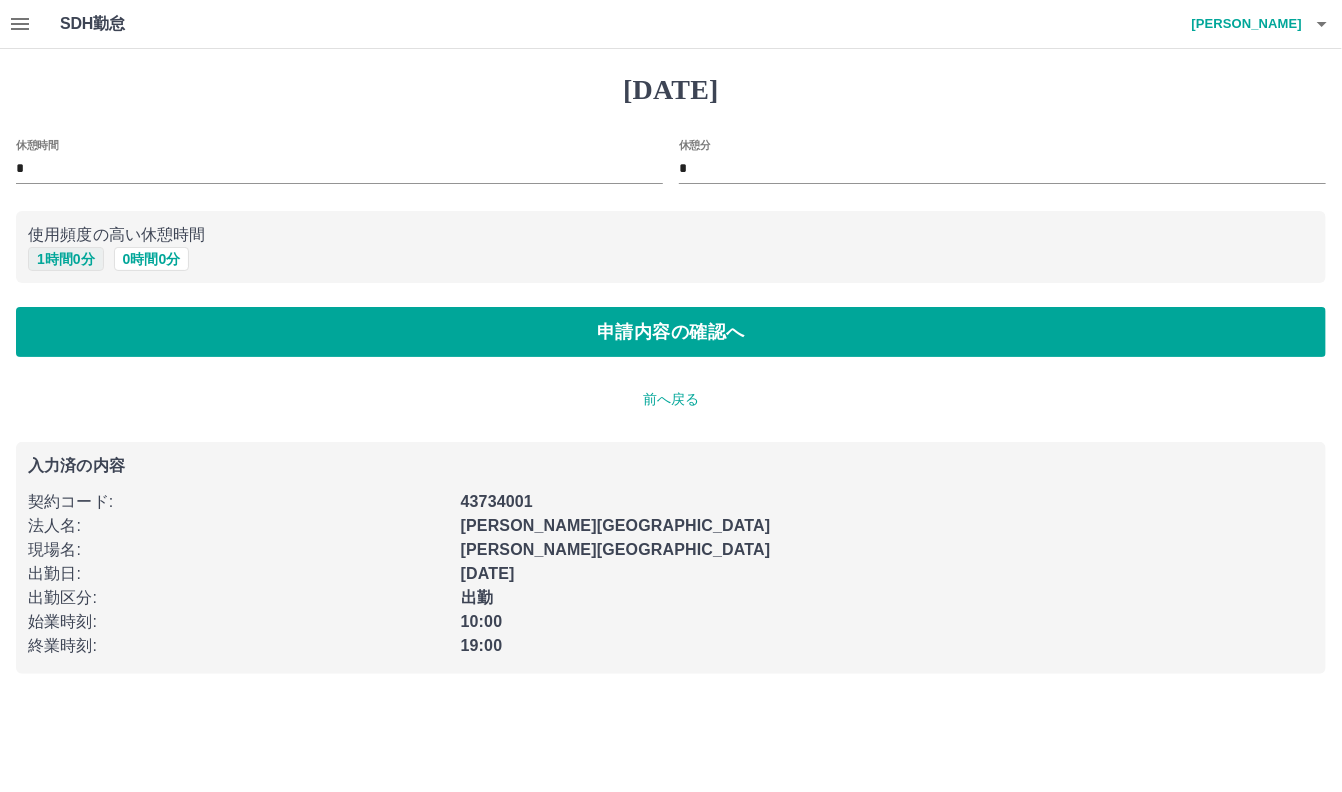 click on "1 時間 0 分" at bounding box center [66, 259] 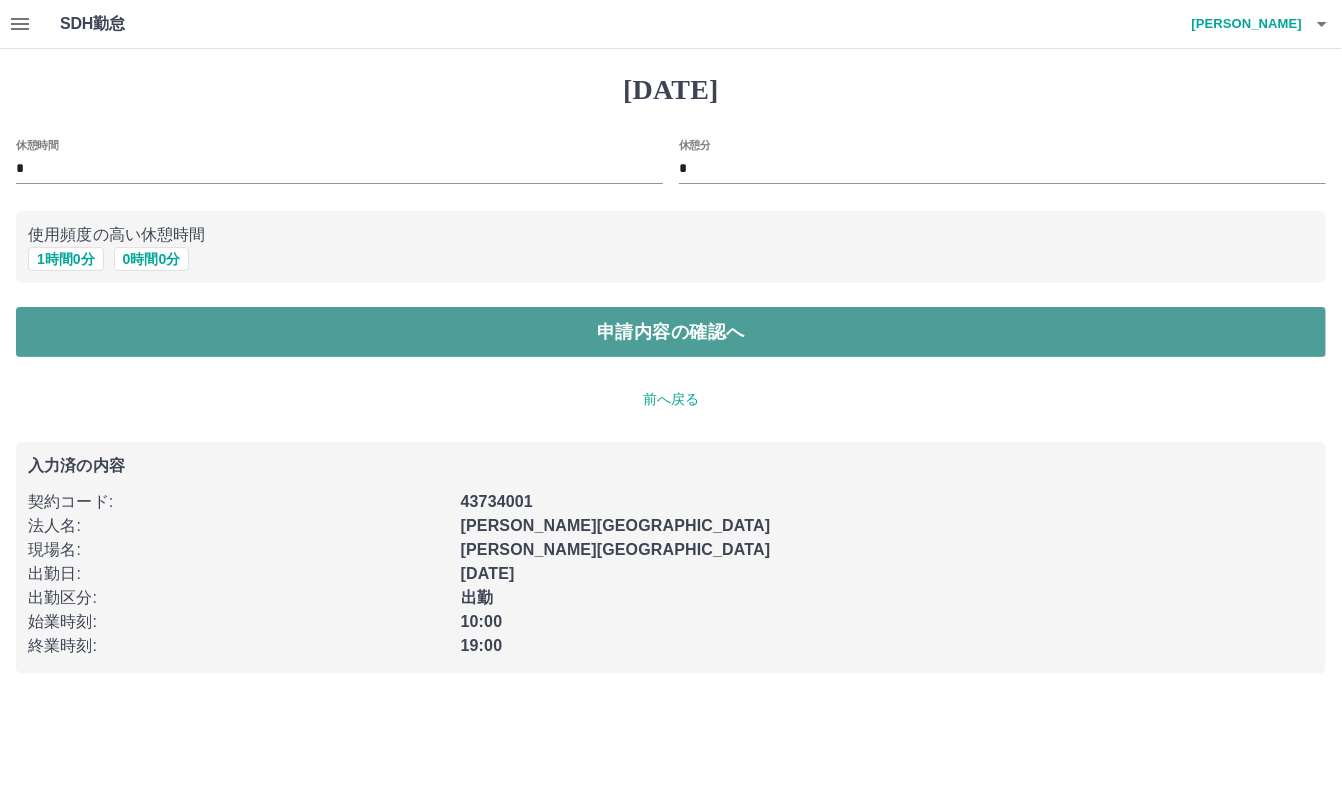 click on "申請内容の確認へ" at bounding box center (671, 332) 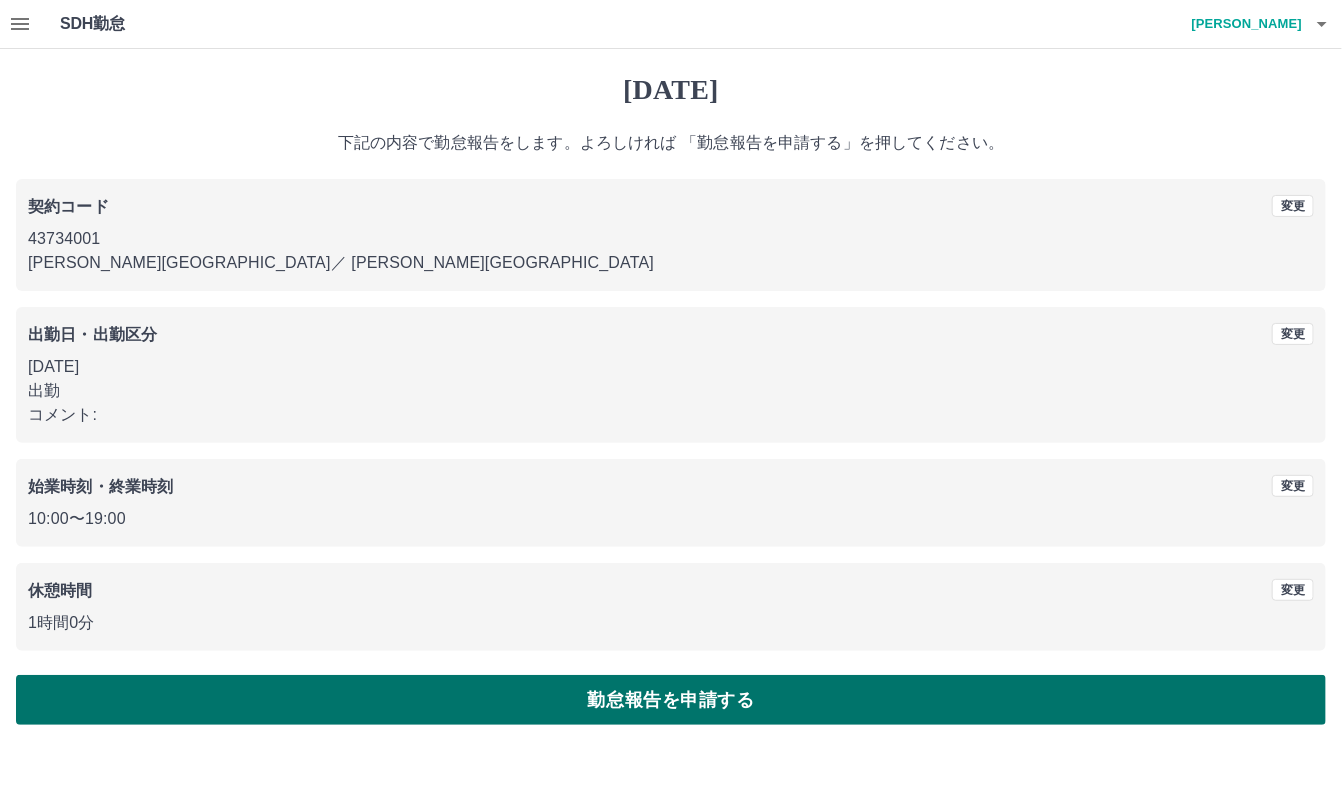 click on "勤怠報告を申請する" at bounding box center (671, 700) 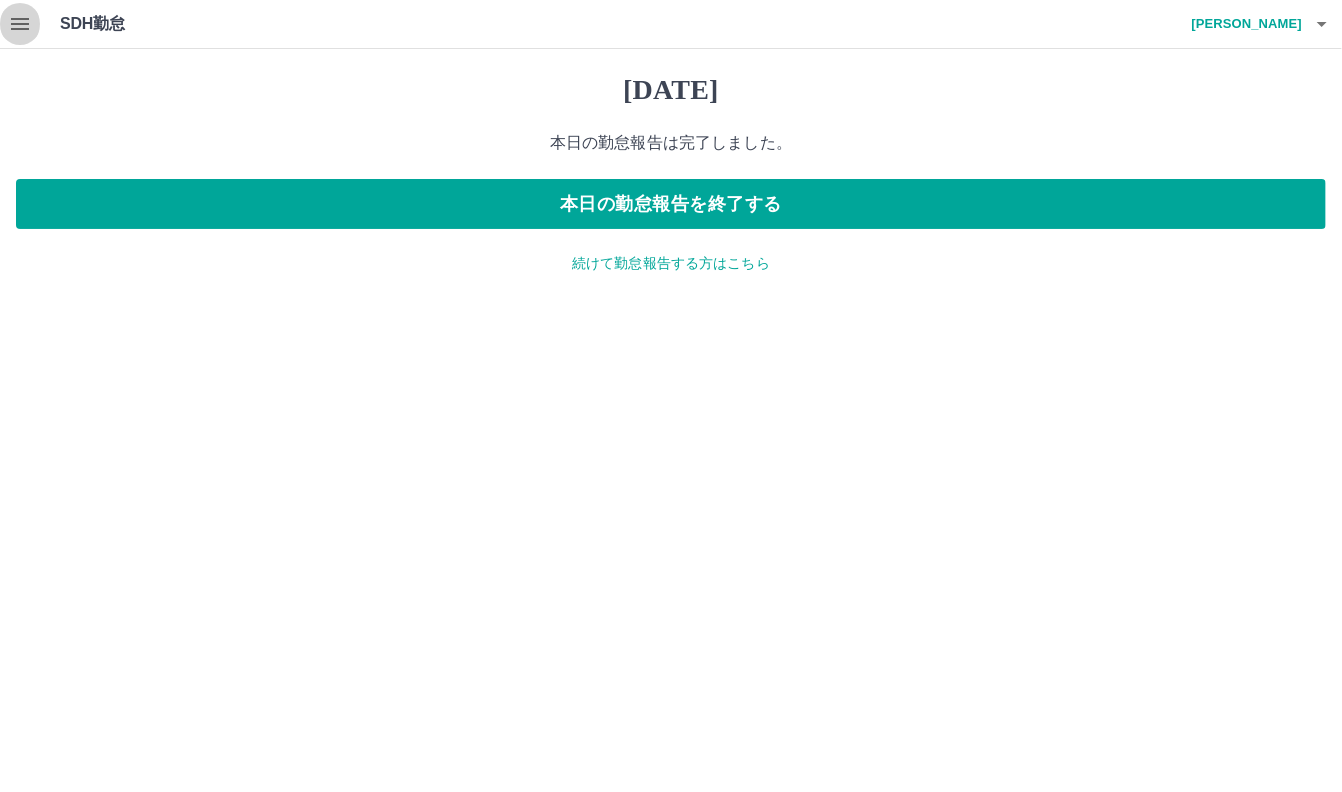 click 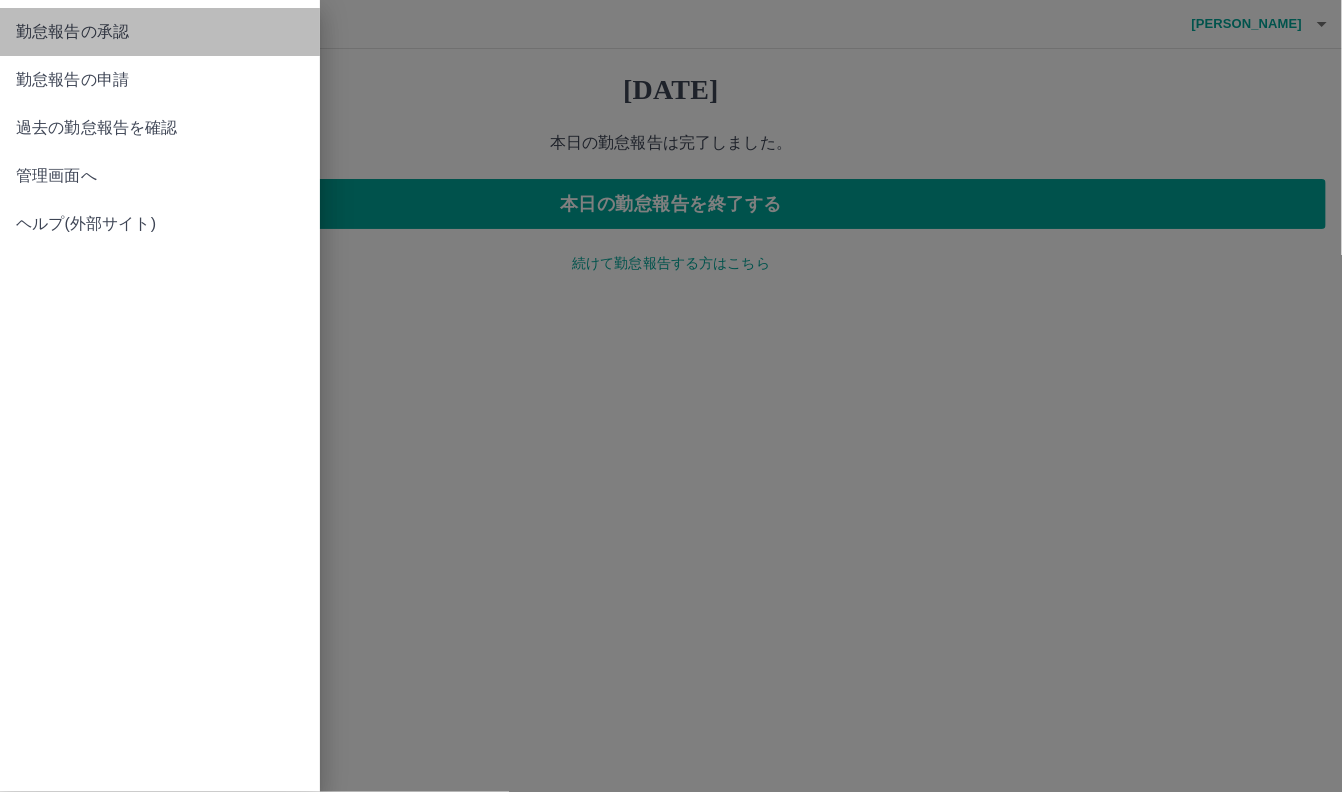 click on "勤怠報告の承認" at bounding box center [160, 32] 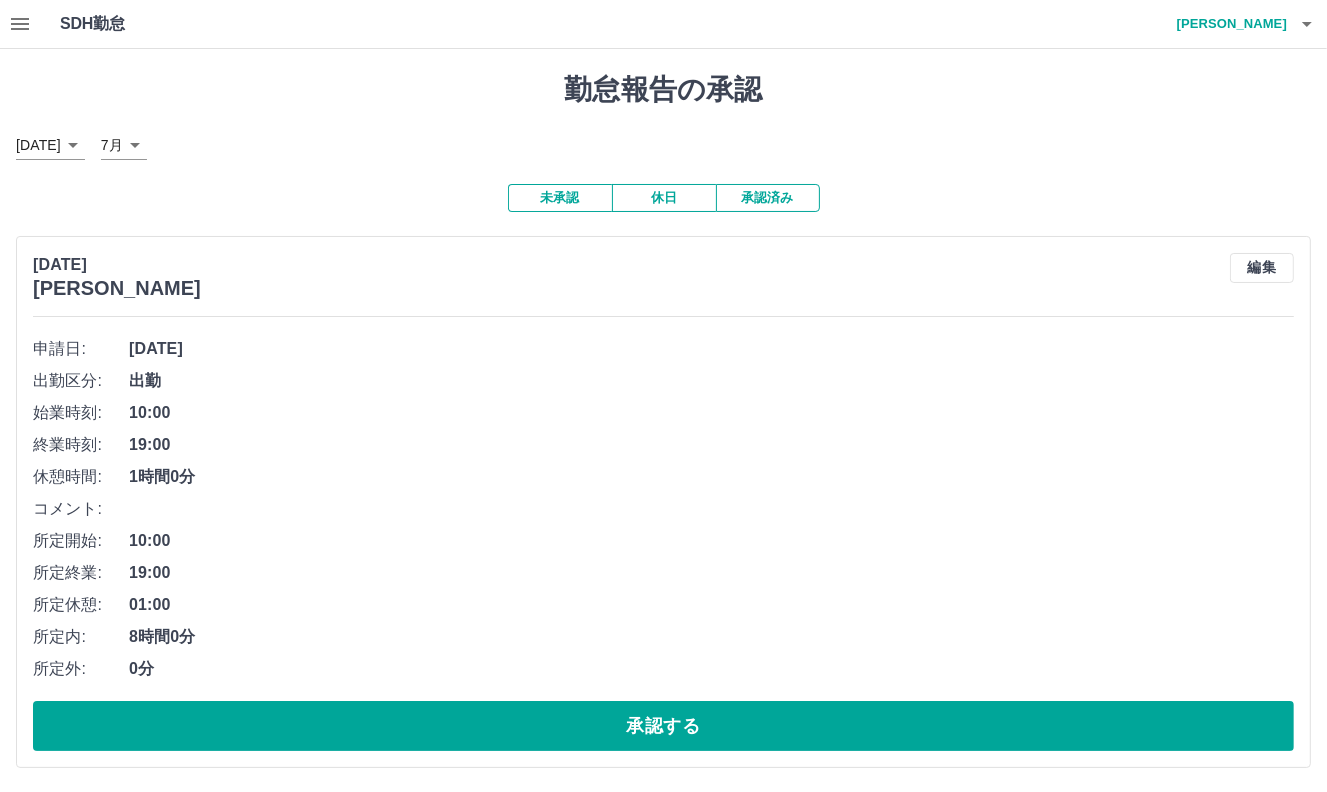 scroll, scrollTop: 0, scrollLeft: 0, axis: both 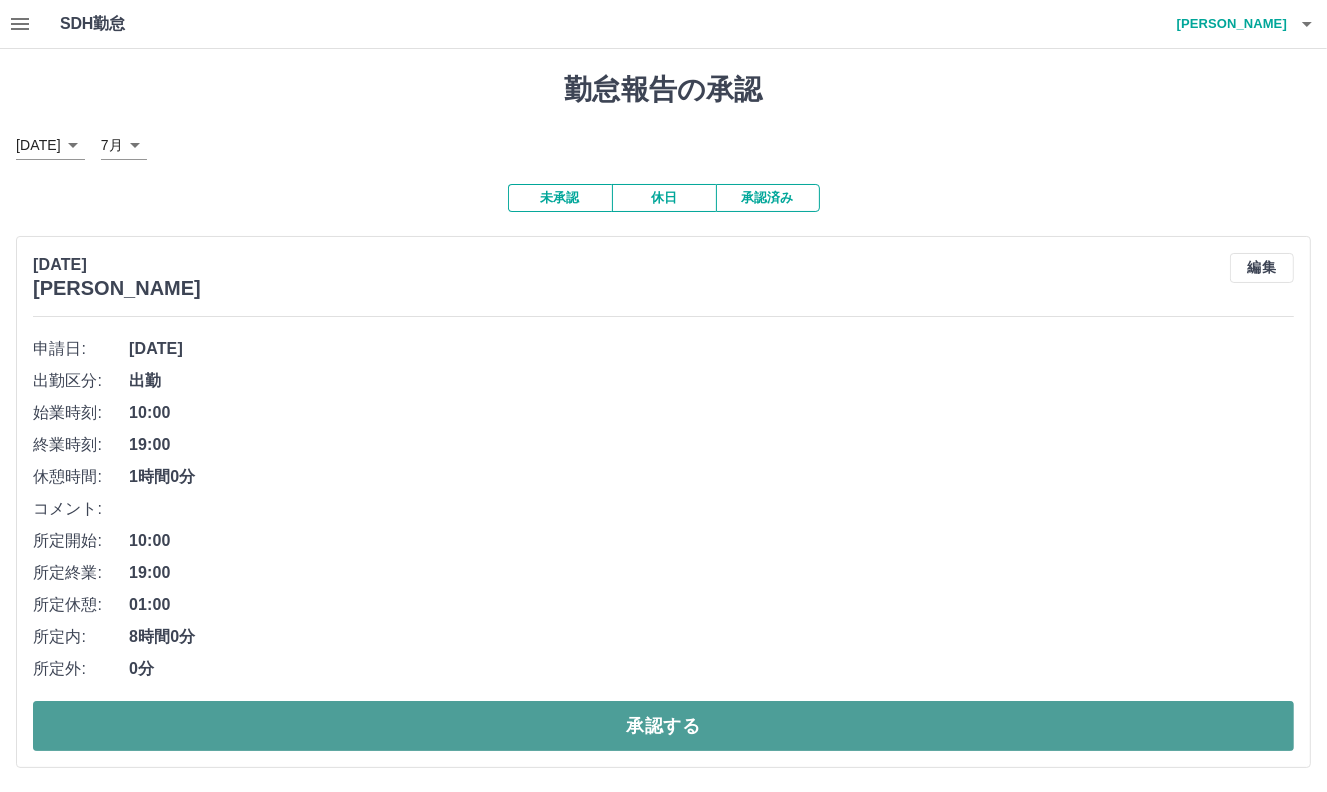 click on "承認する" at bounding box center (663, 726) 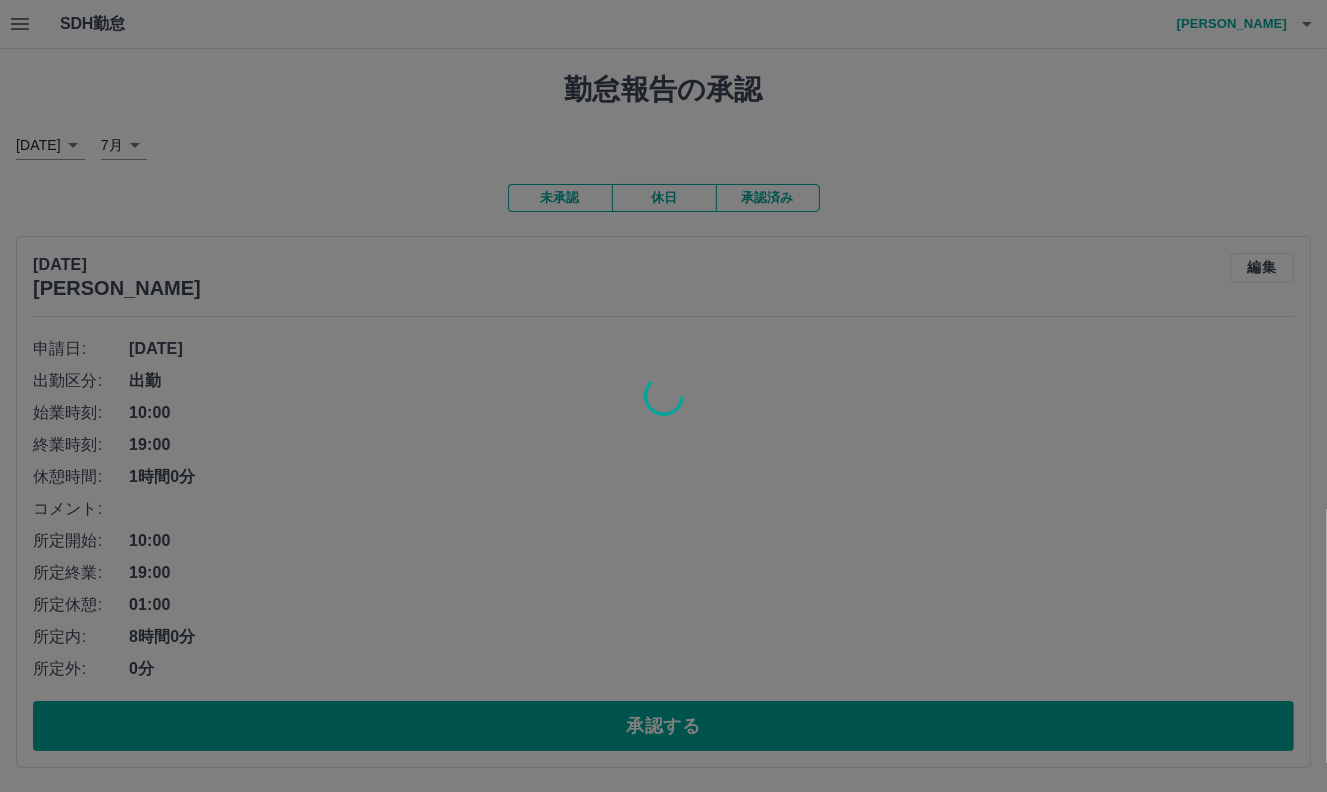 scroll, scrollTop: 0, scrollLeft: 0, axis: both 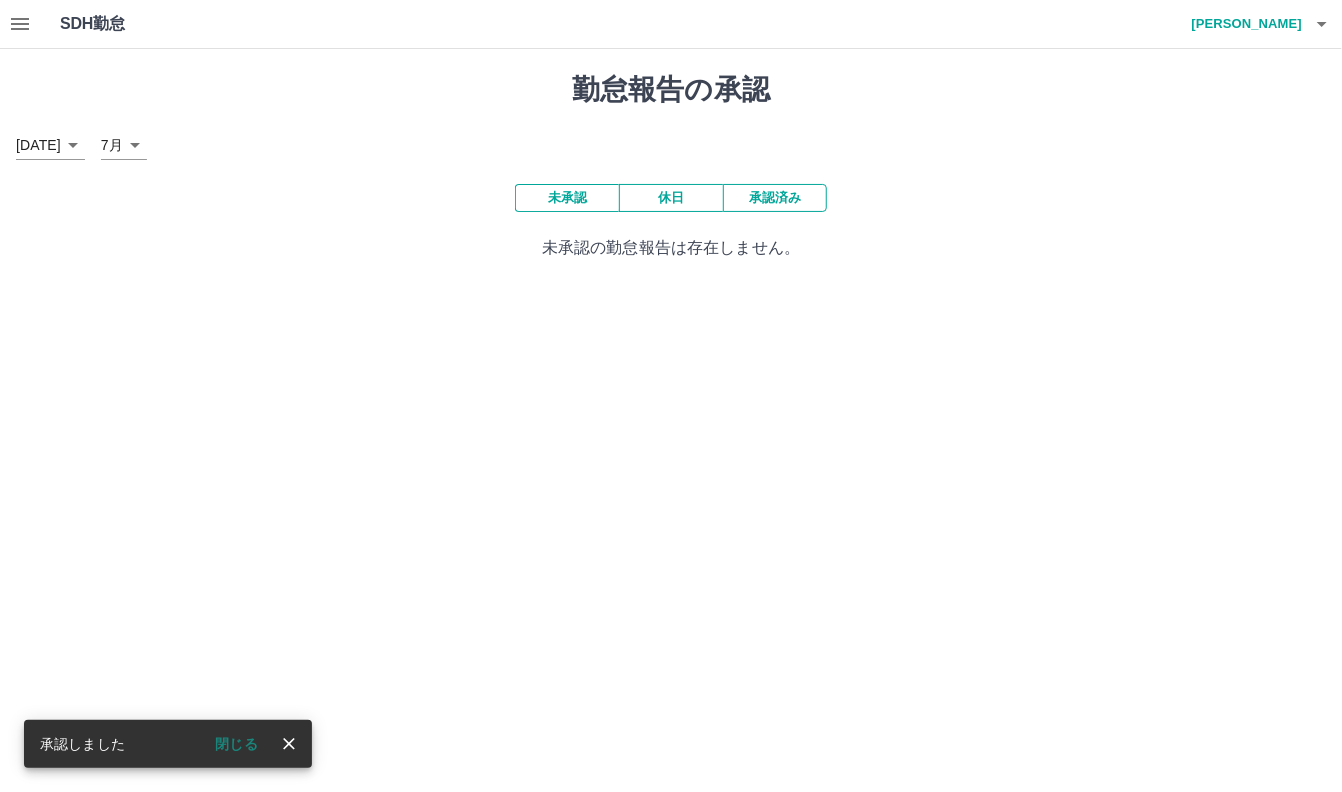 click on "承認済み" at bounding box center (775, 198) 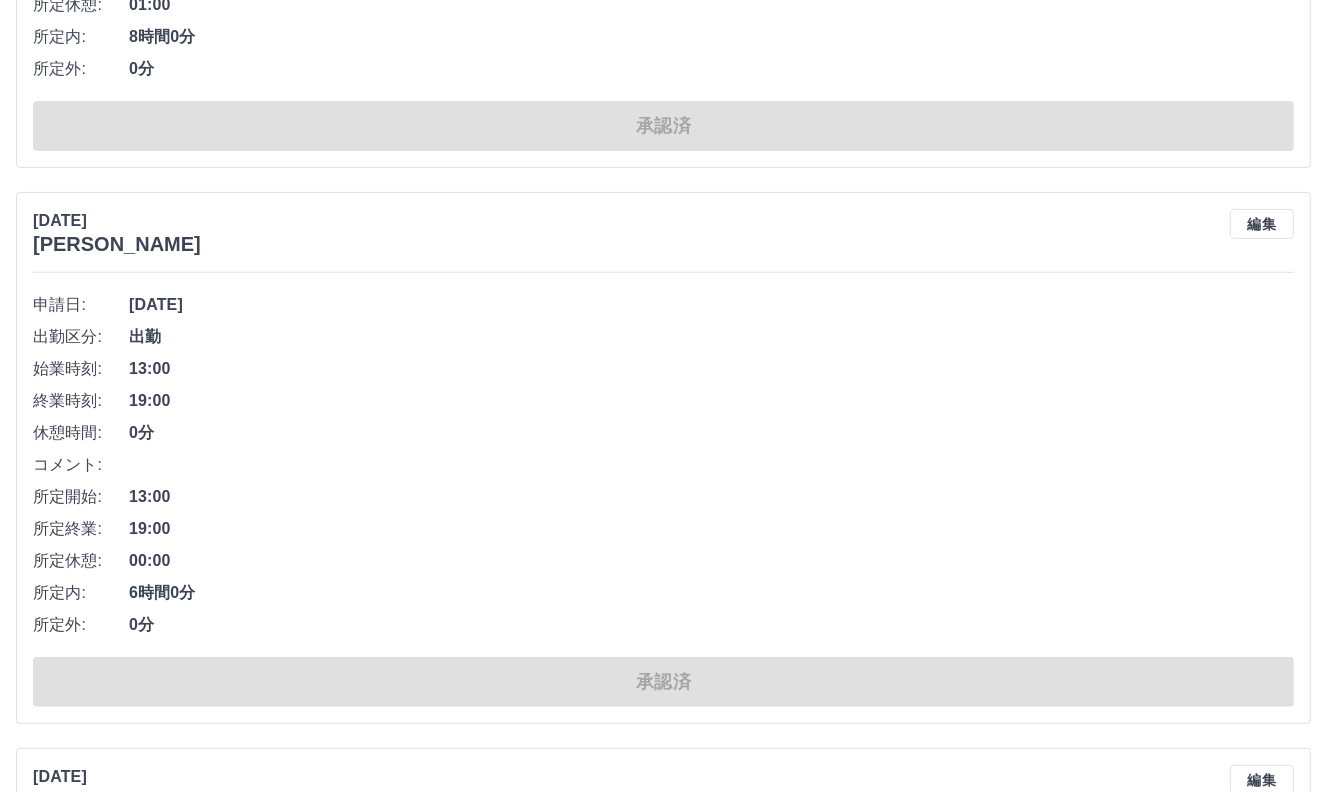 scroll, scrollTop: 200, scrollLeft: 0, axis: vertical 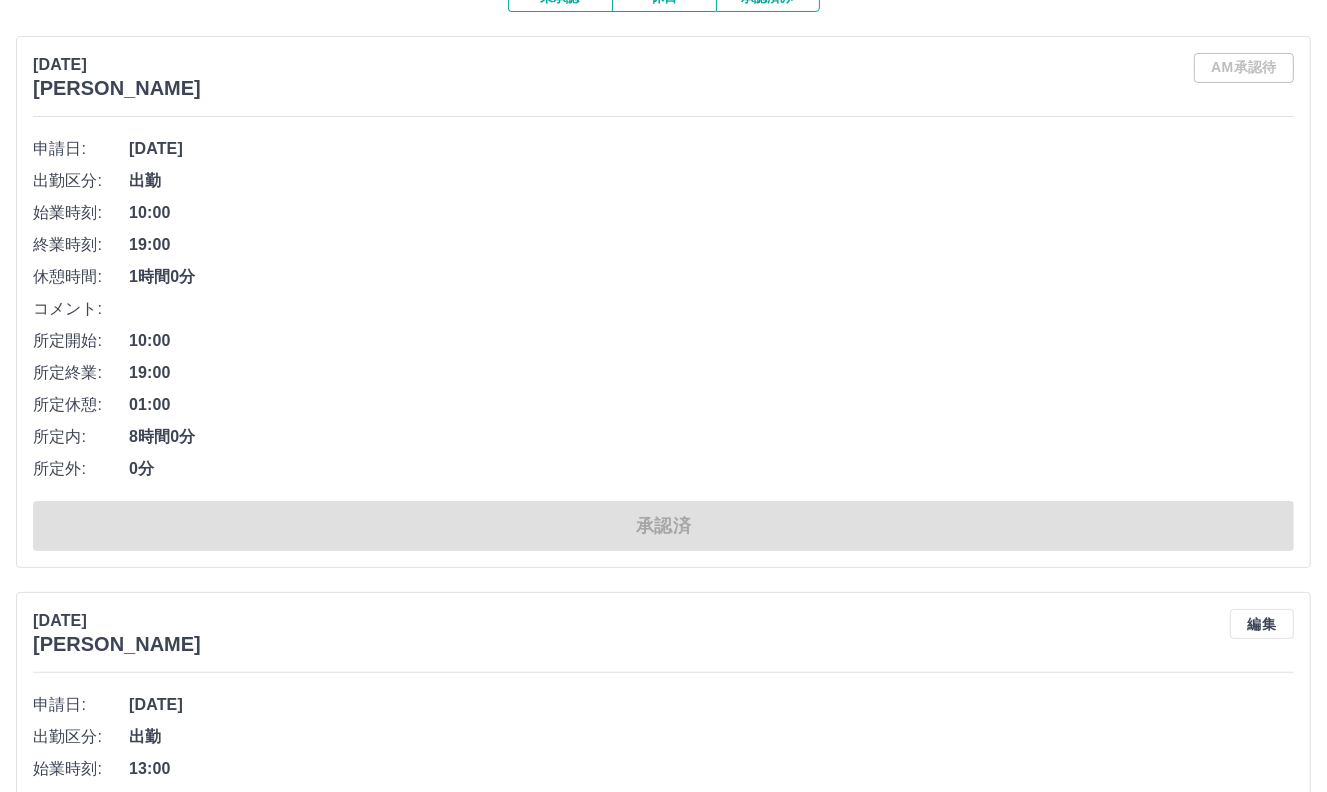 click on "承認済" at bounding box center [663, 526] 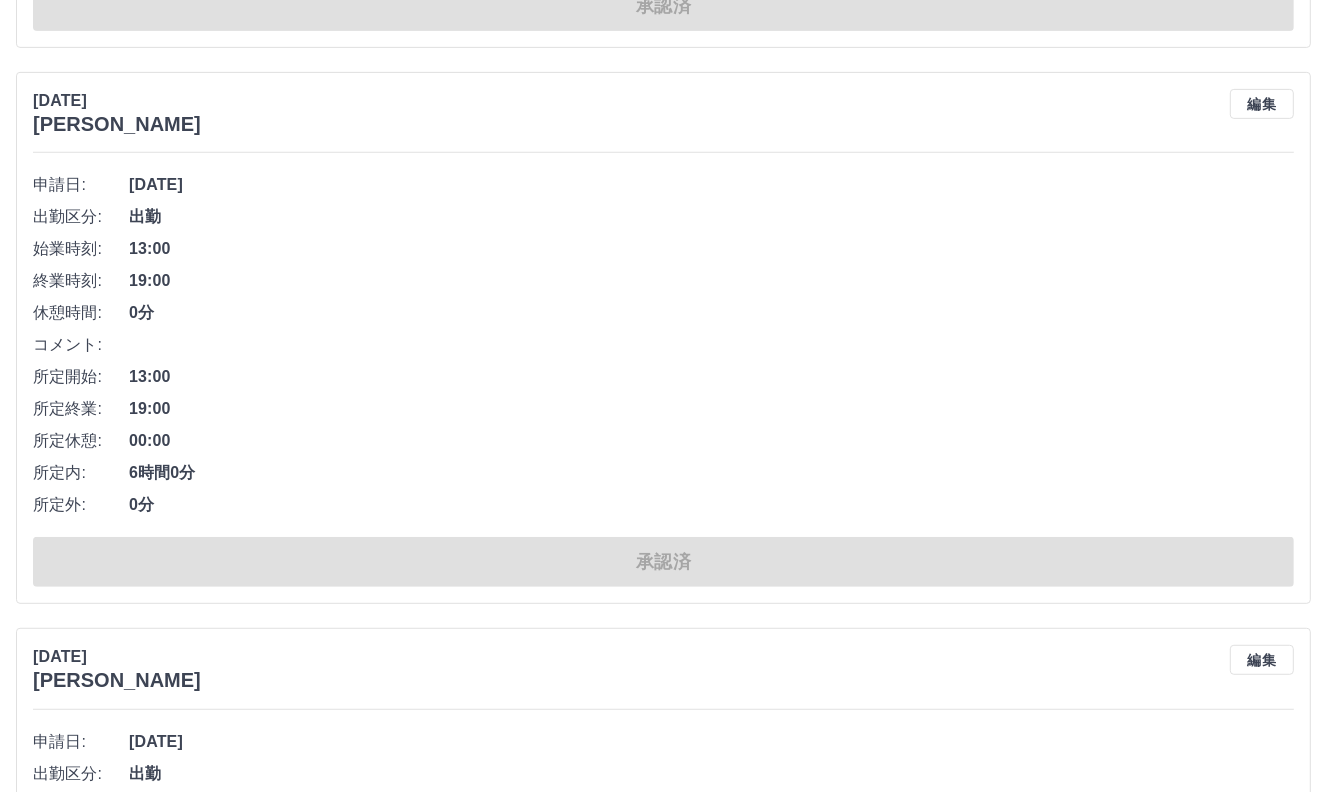 scroll, scrollTop: 600, scrollLeft: 0, axis: vertical 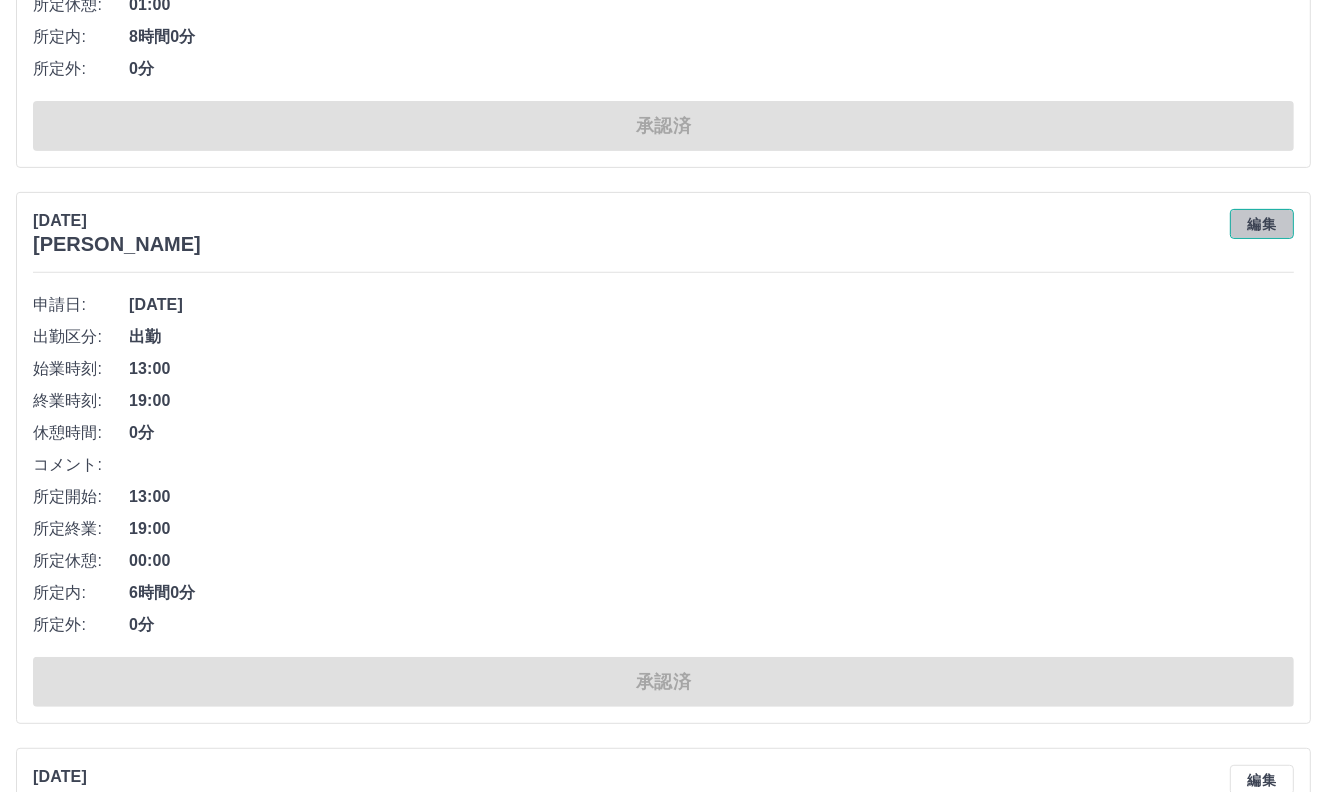 click on "編集" at bounding box center (1262, 224) 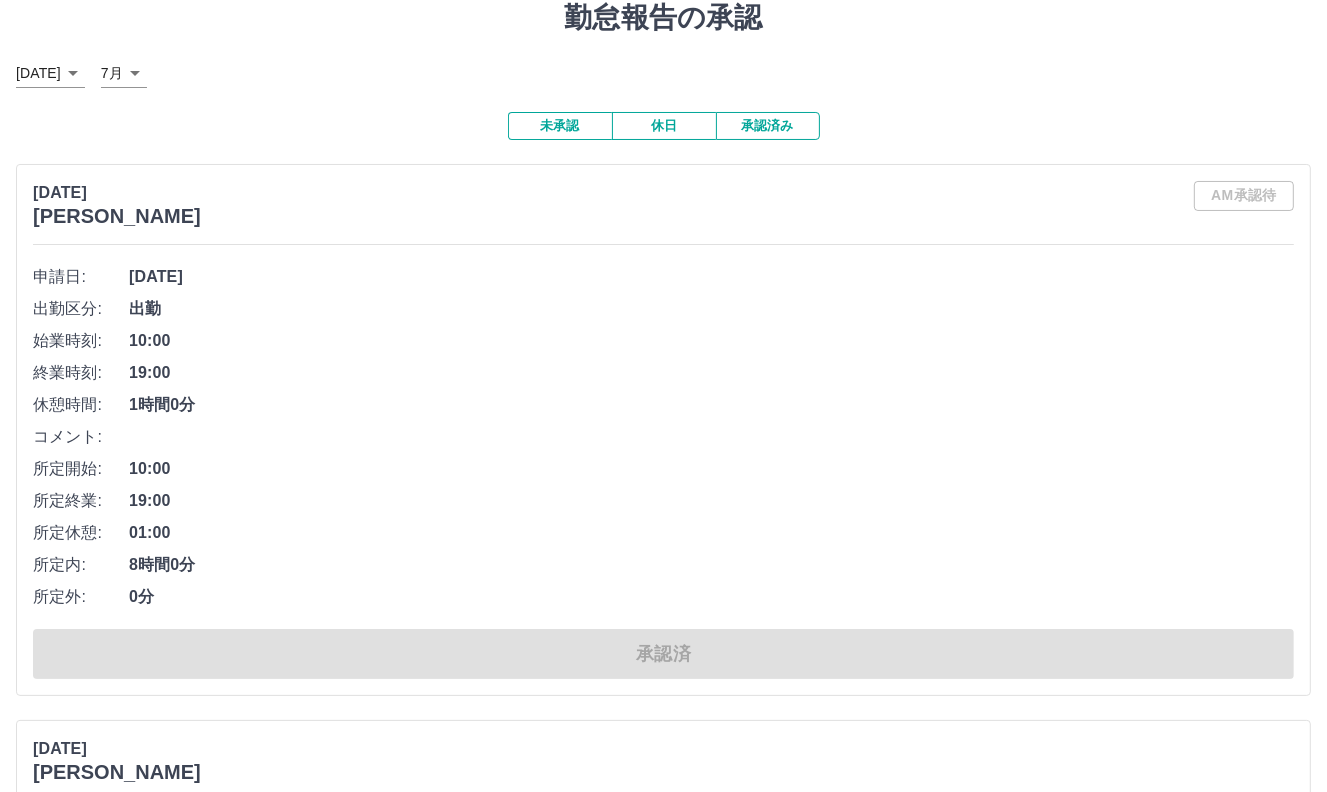 scroll, scrollTop: 0, scrollLeft: 0, axis: both 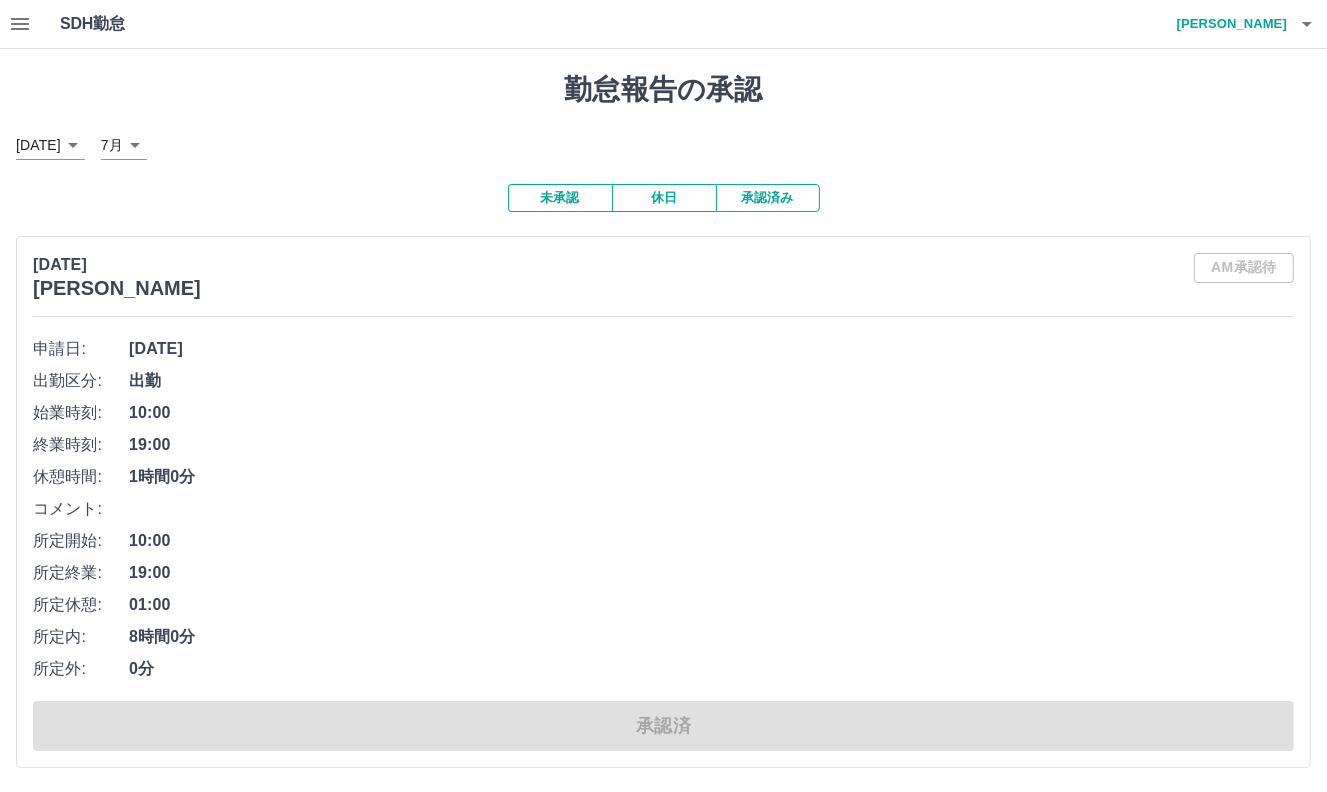 click on "AM承認待" at bounding box center [1244, 276] 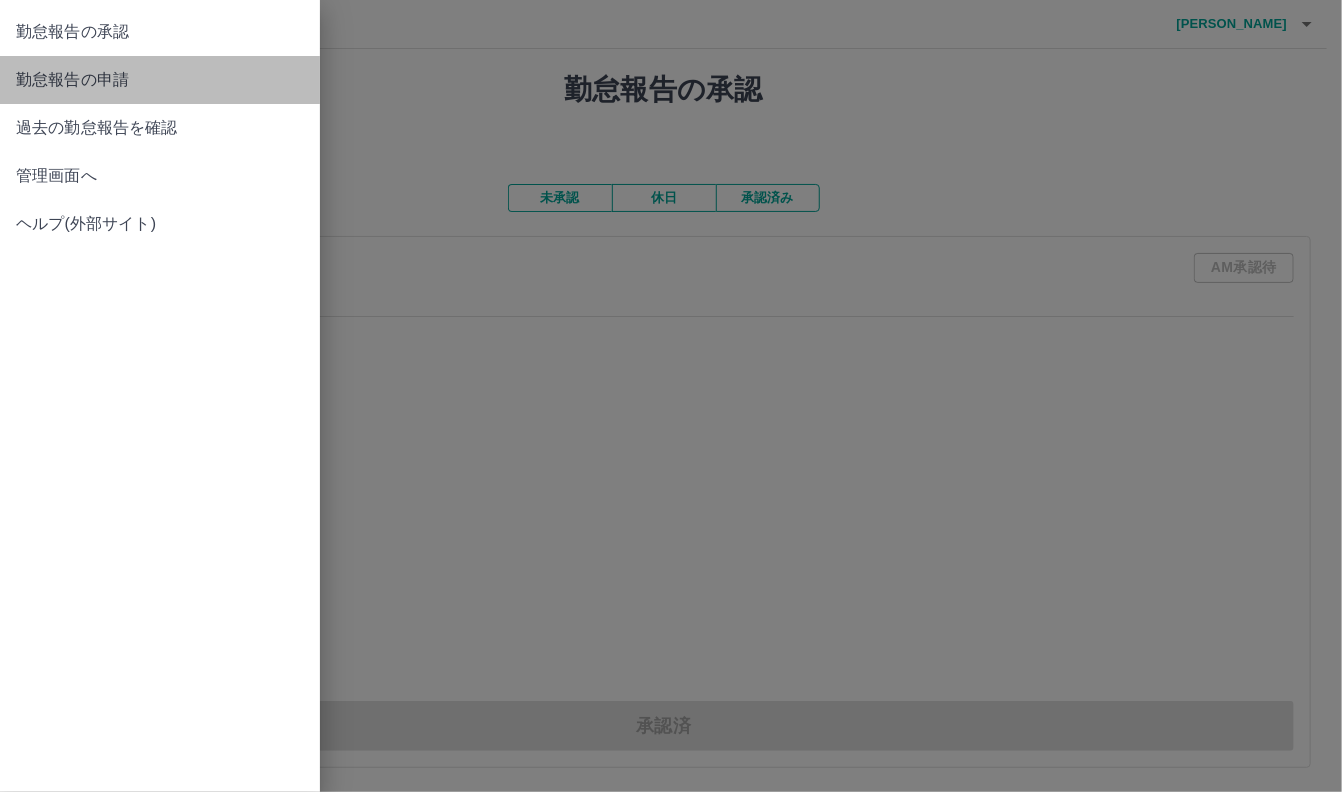 click on "勤怠報告の申請" at bounding box center (160, 80) 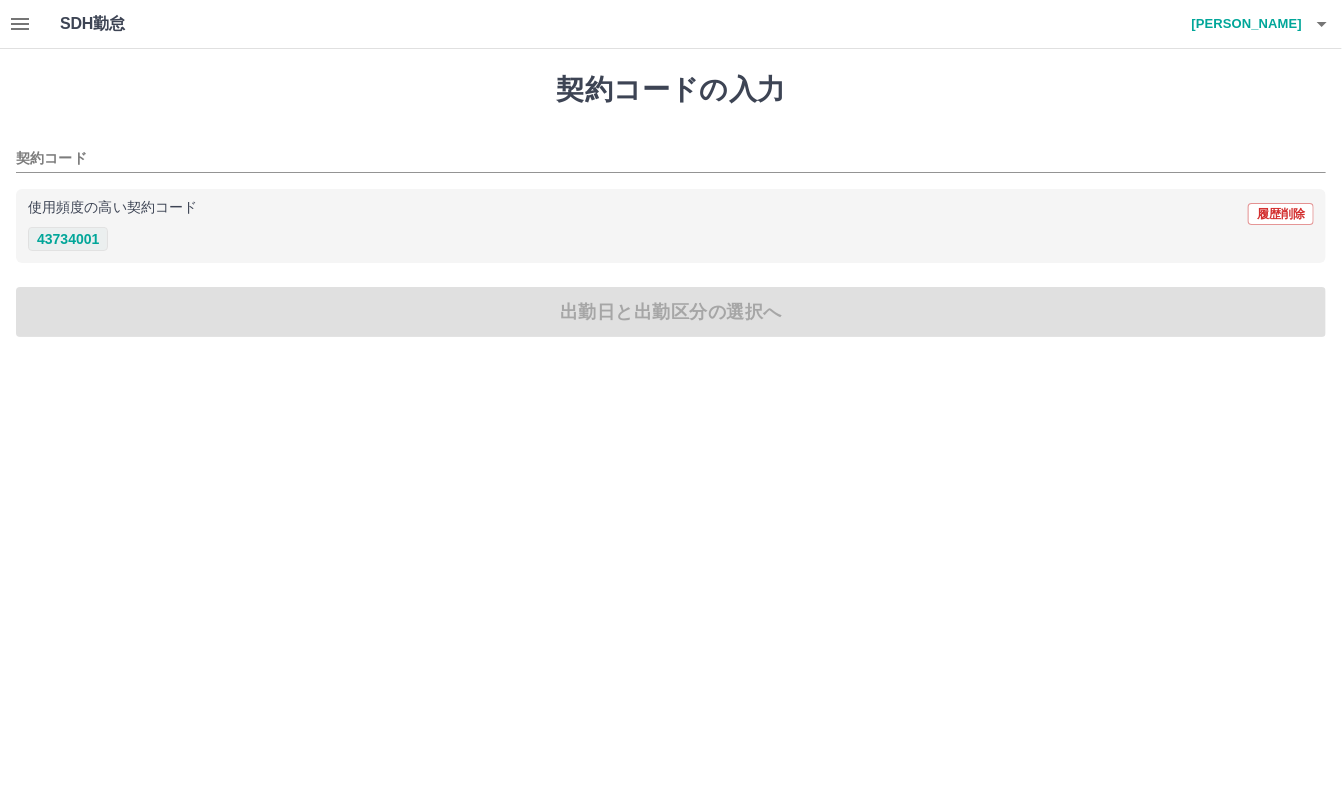 click on "43734001" at bounding box center (68, 239) 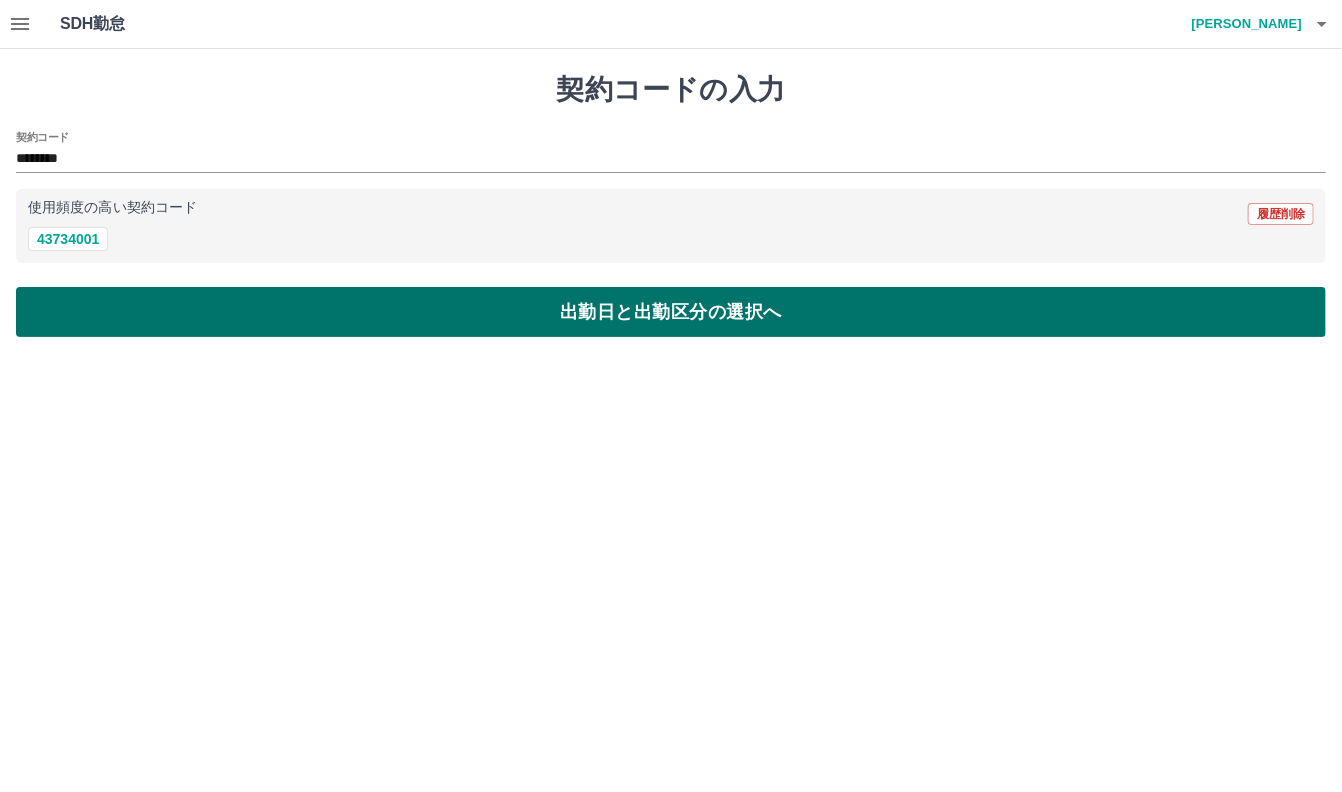 click on "出勤日と出勤区分の選択へ" at bounding box center [671, 312] 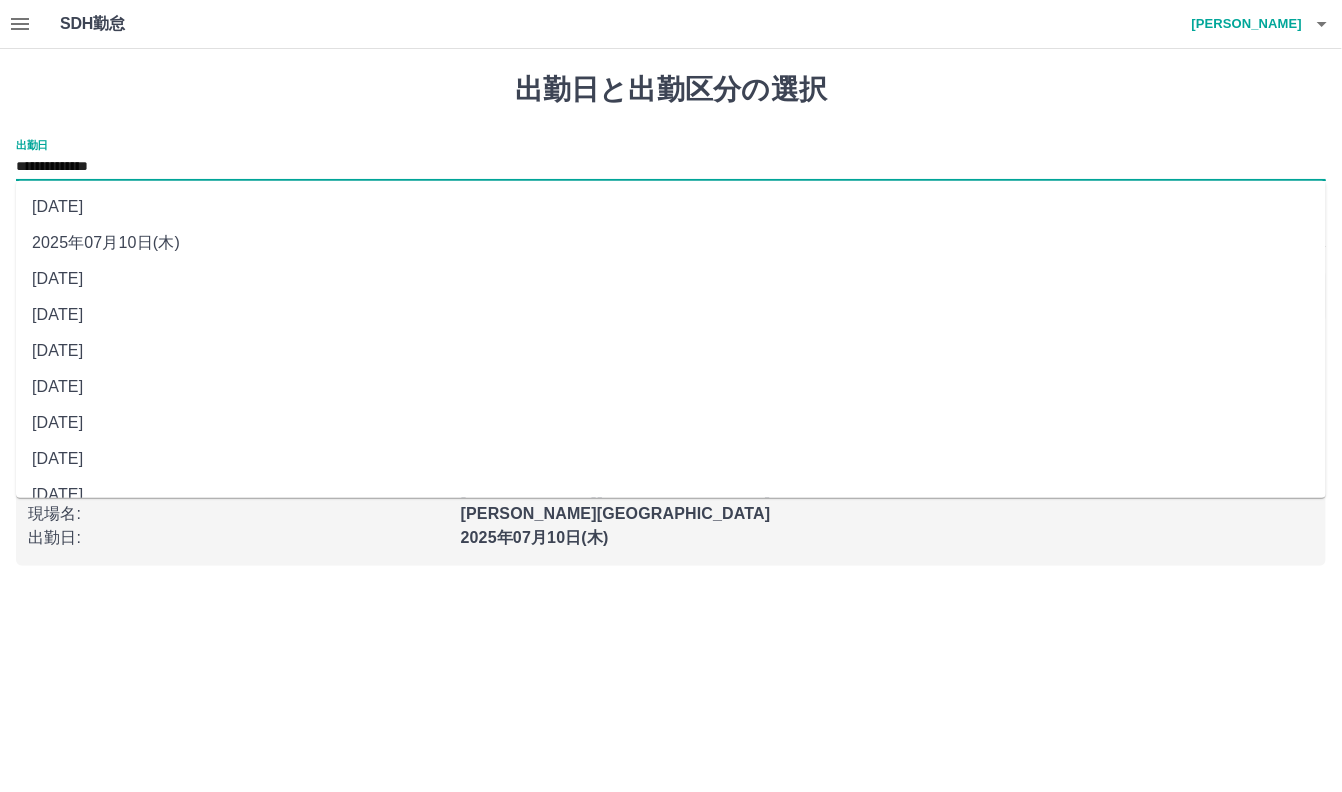 click on "**********" at bounding box center (671, 167) 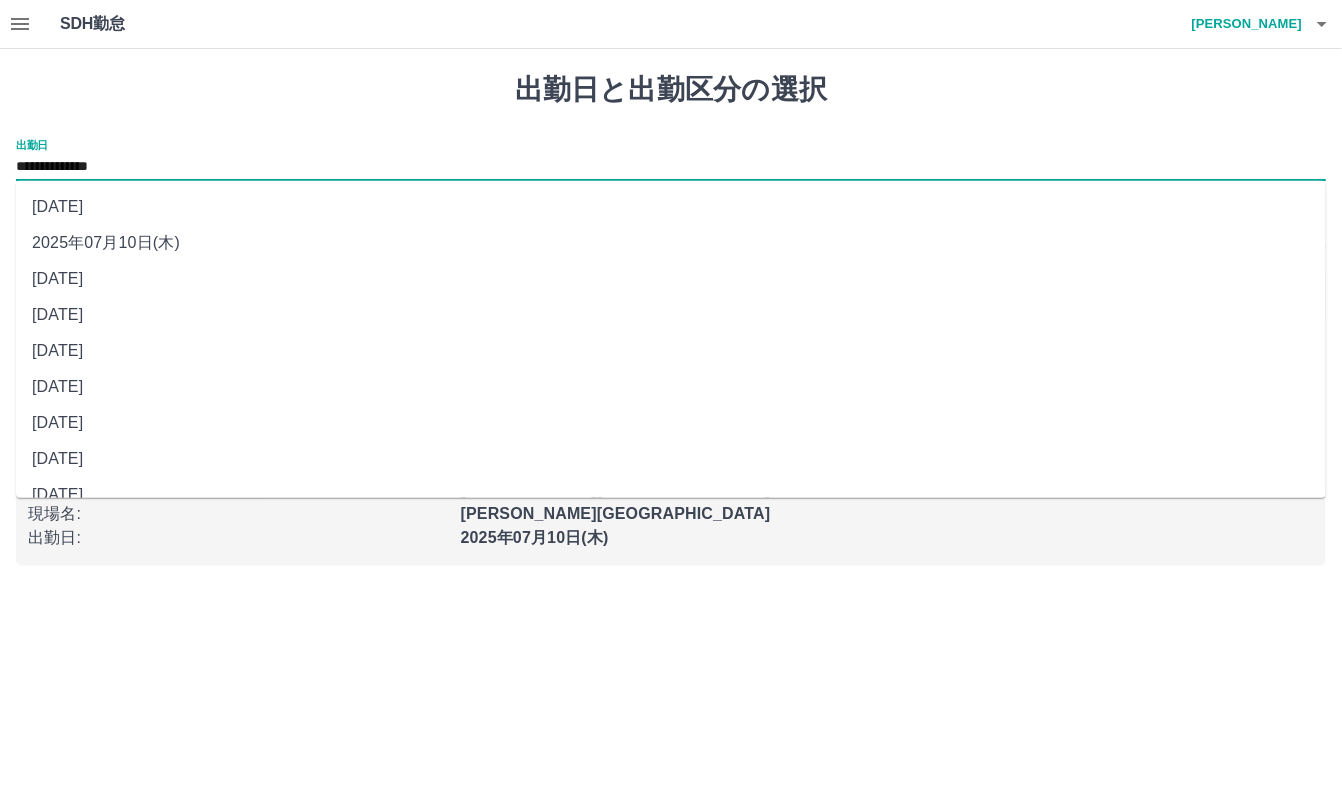 click on "[DATE]" at bounding box center [671, 279] 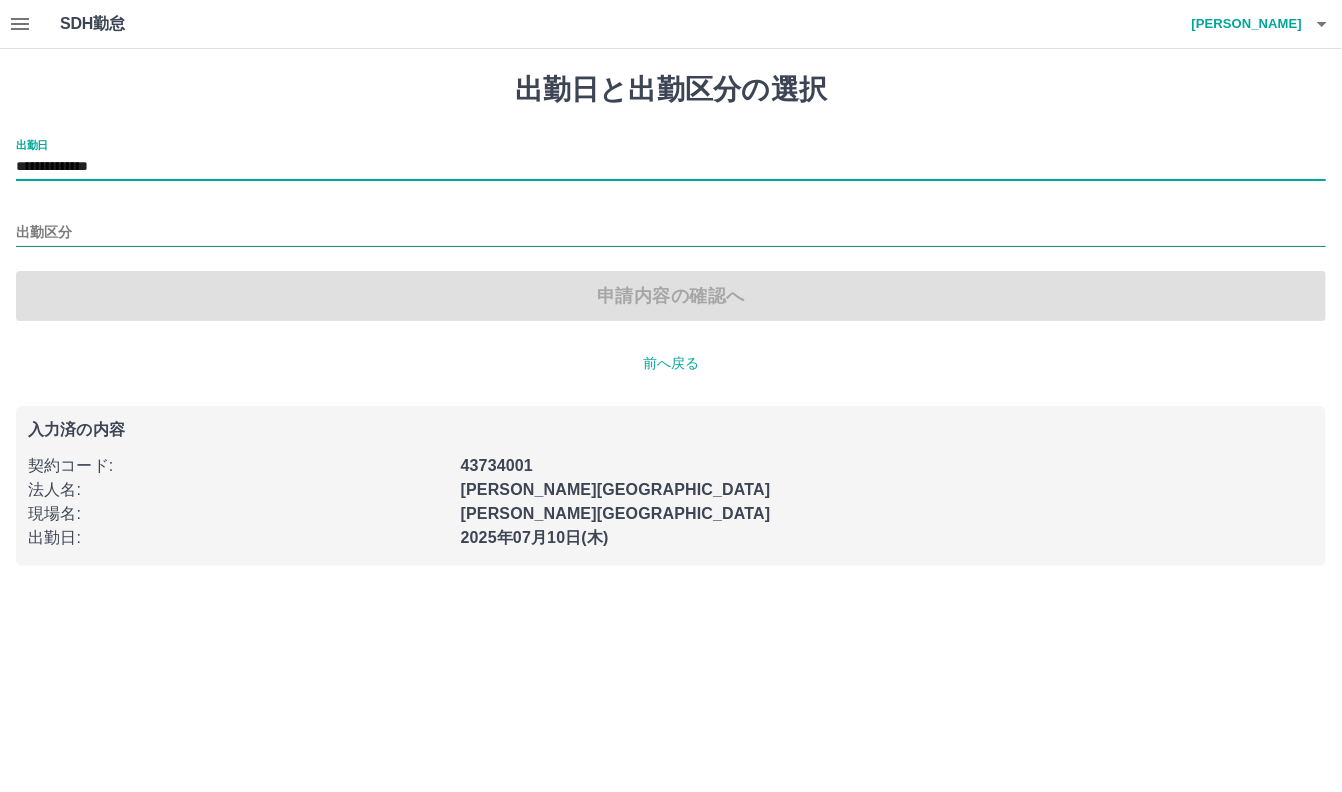 click on "出勤区分" at bounding box center [671, 233] 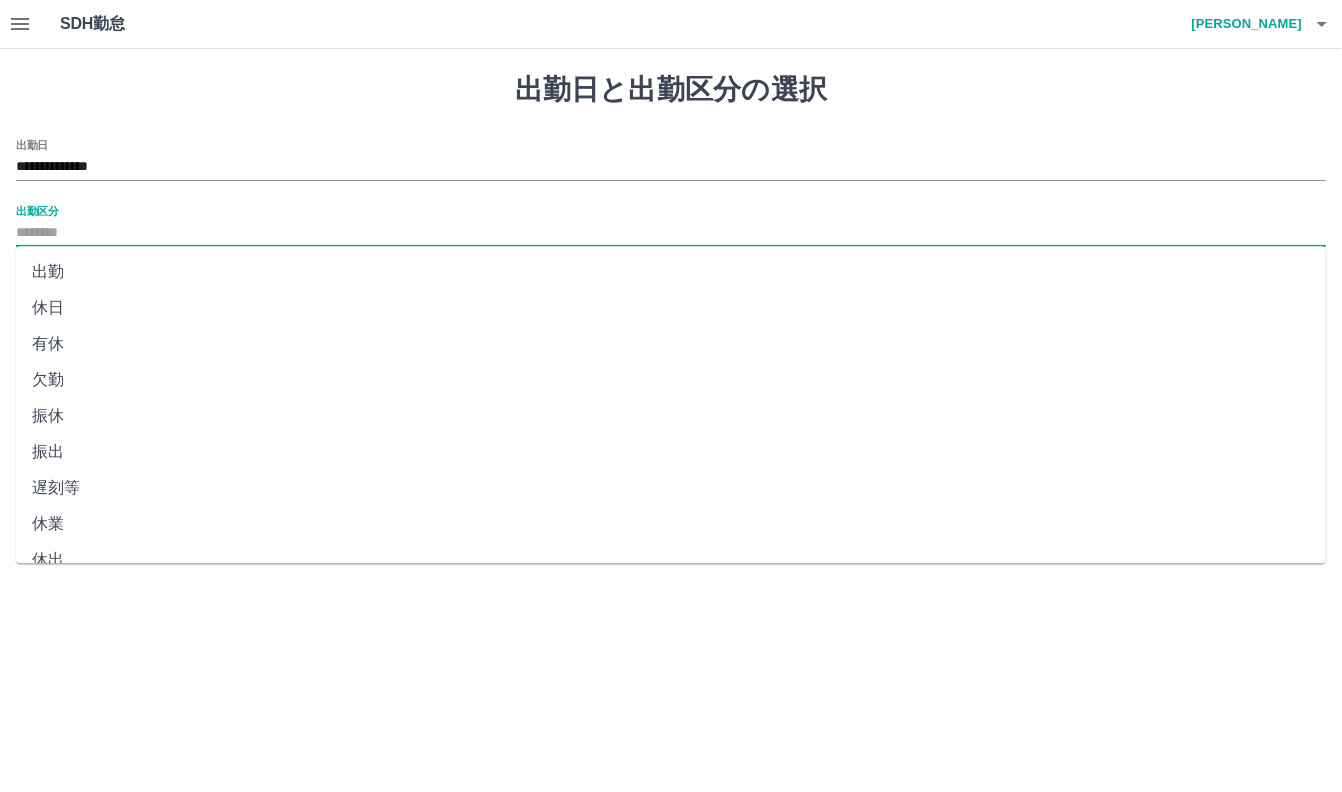 click on "休日" at bounding box center (671, 308) 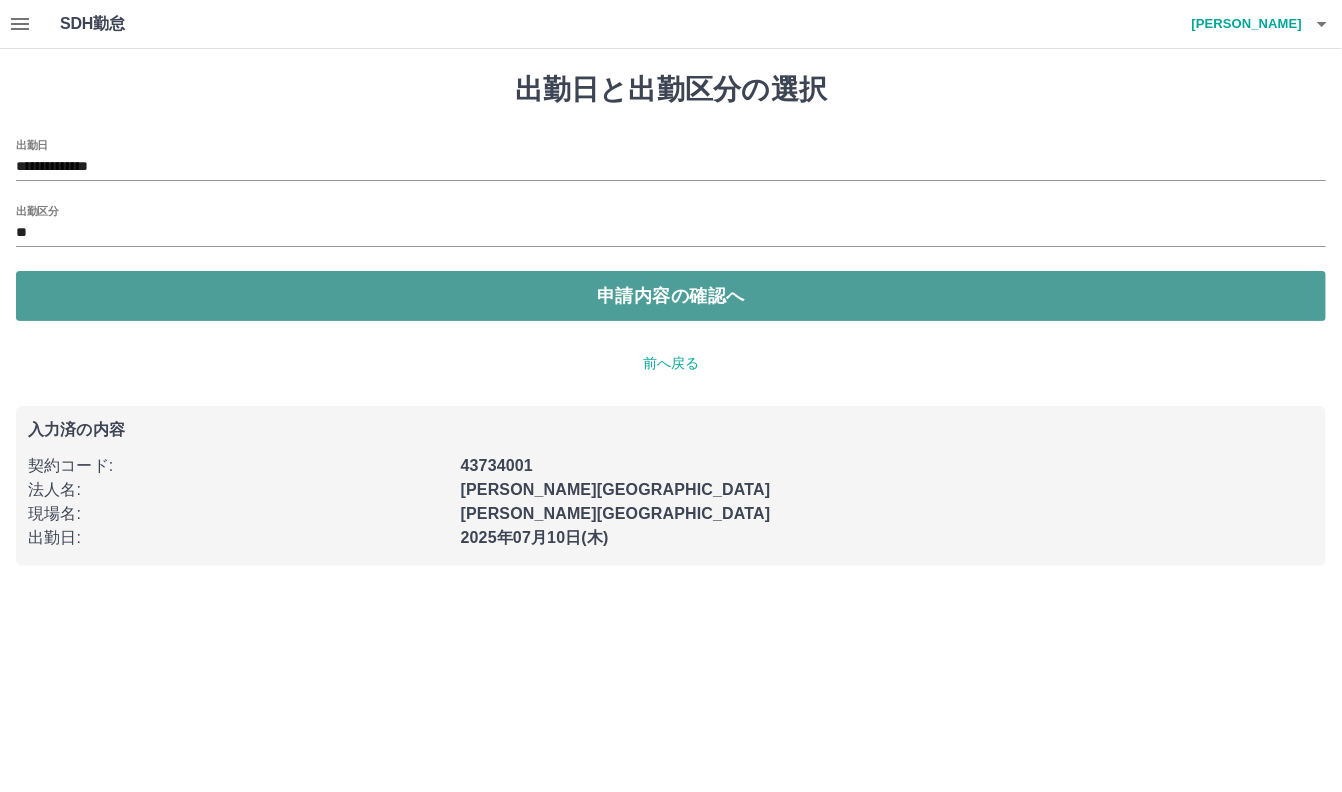 click on "申請内容の確認へ" at bounding box center [671, 296] 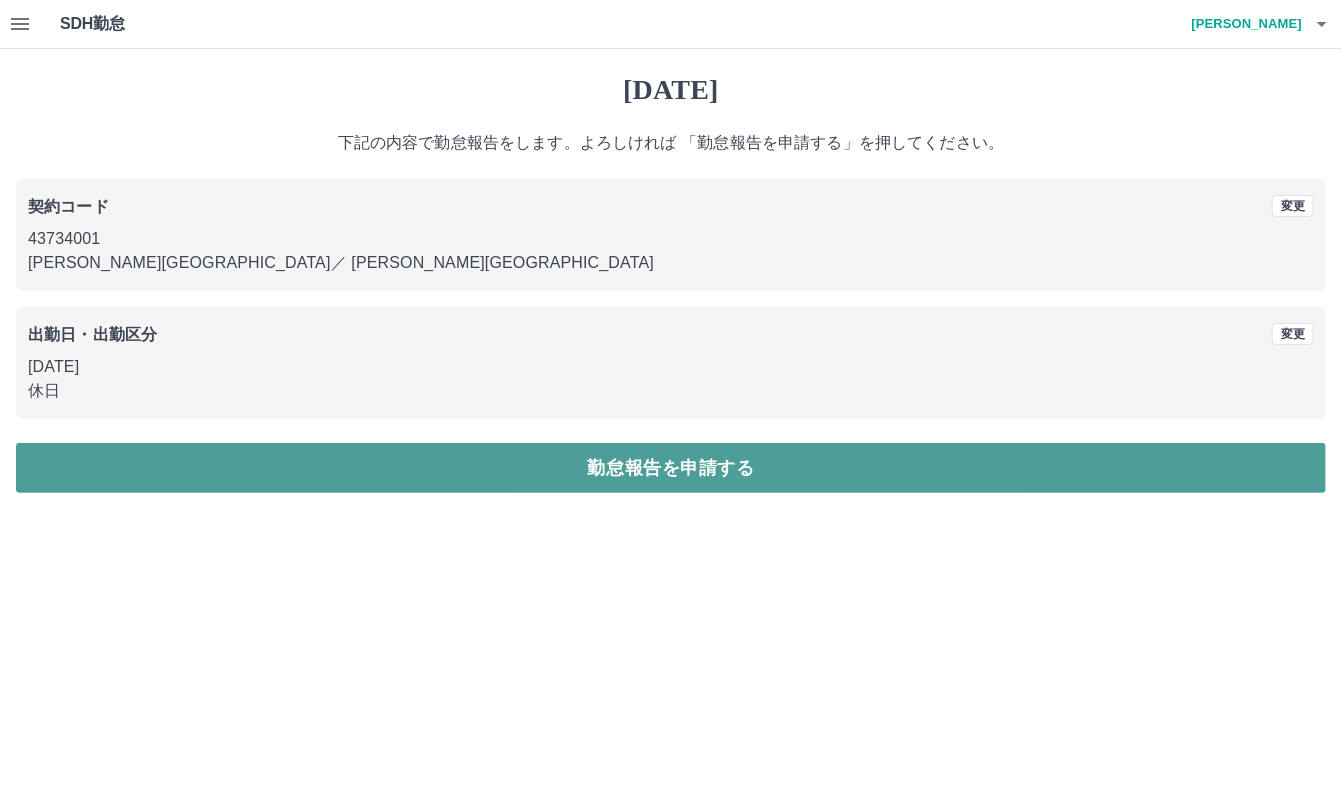 click on "勤怠報告を申請する" at bounding box center (671, 468) 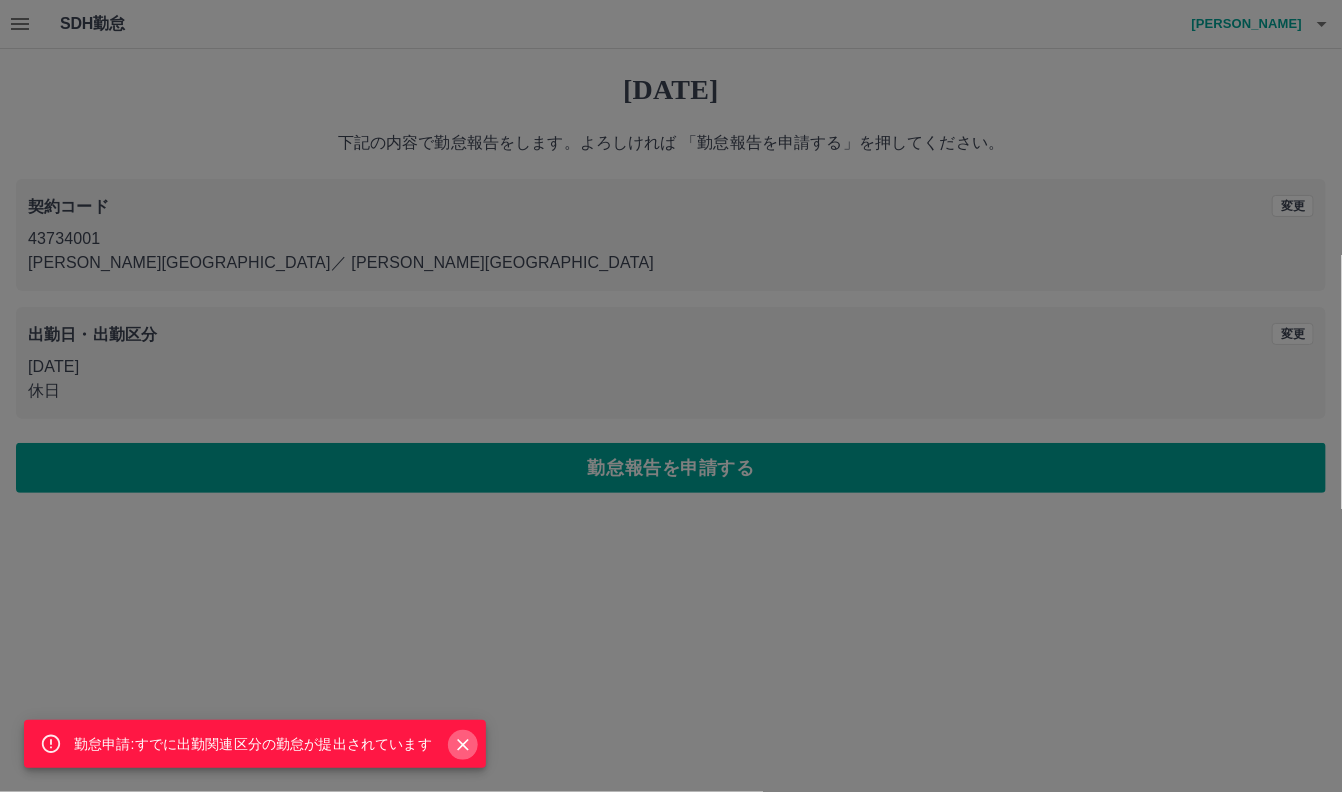 click 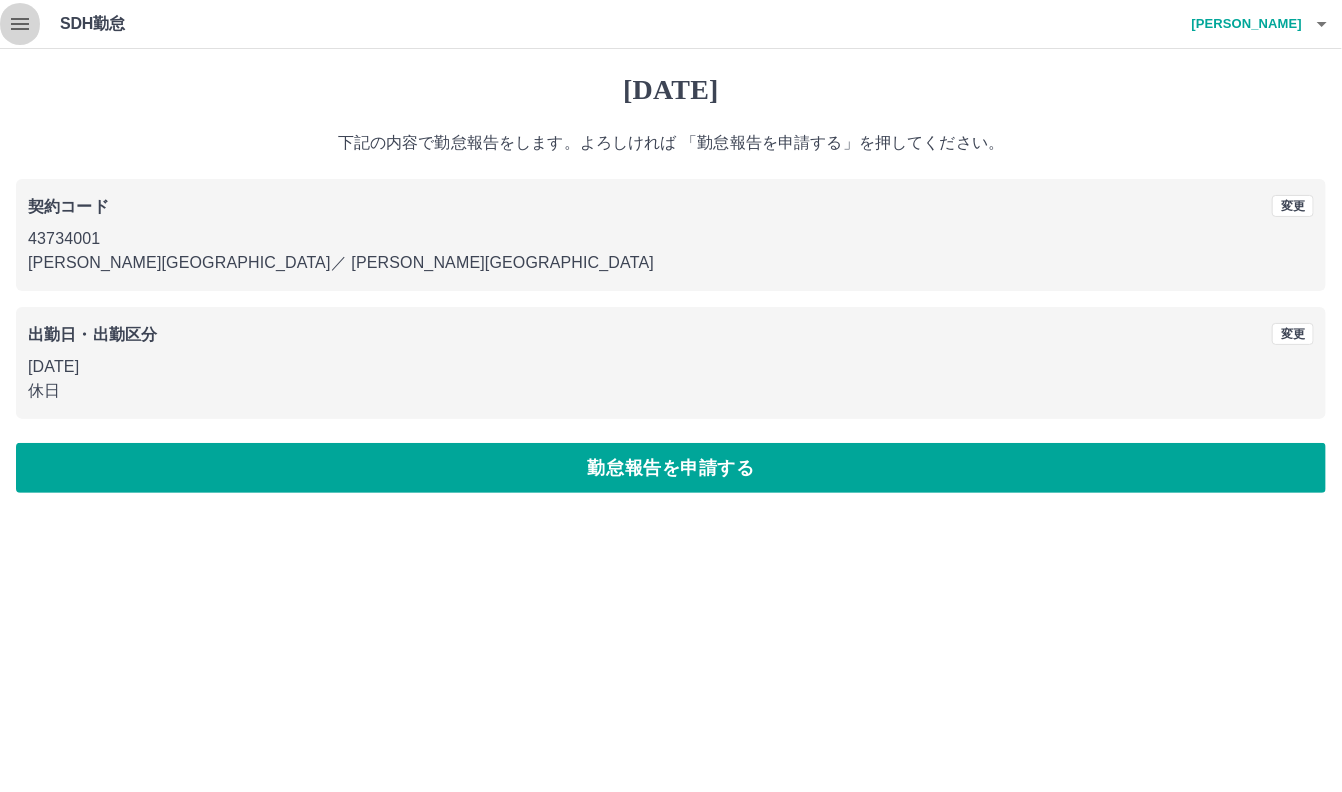 click 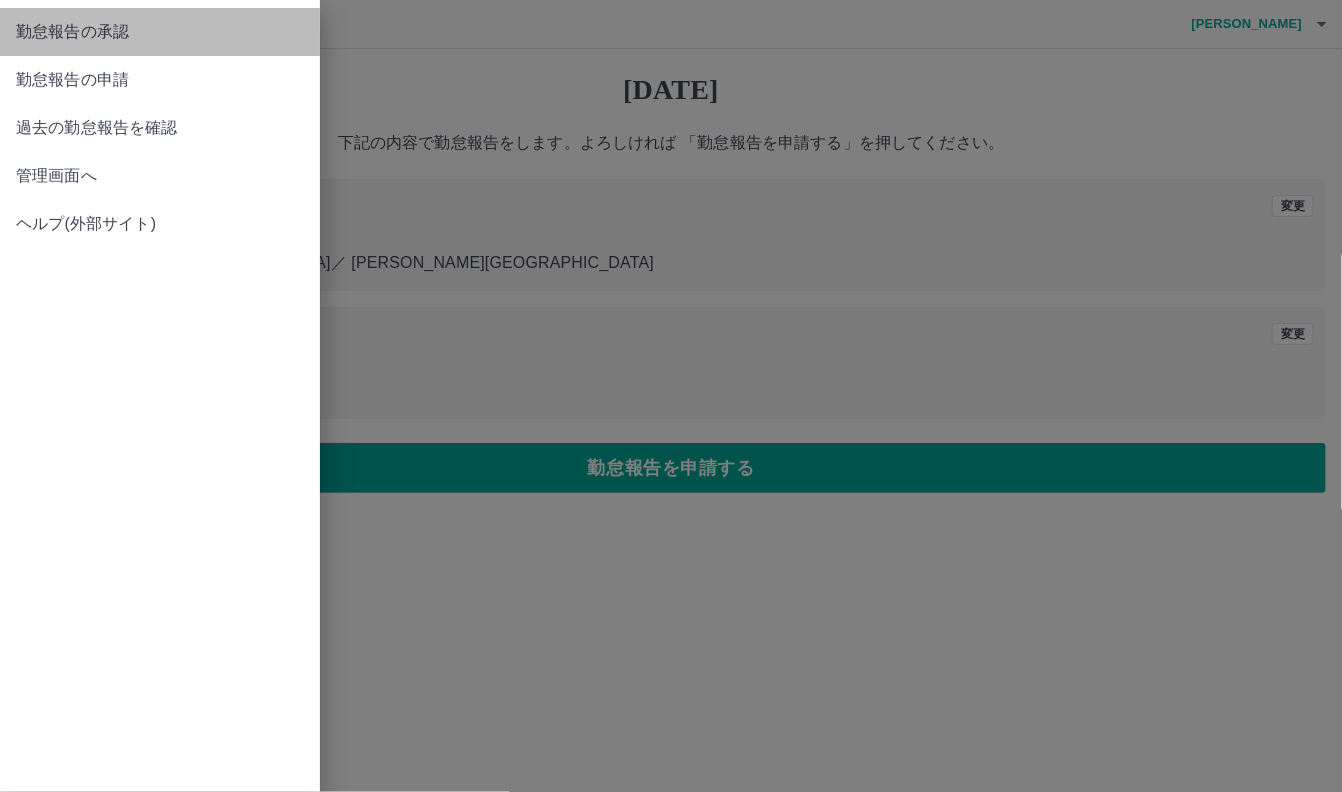 click on "勤怠報告の承認" at bounding box center [160, 32] 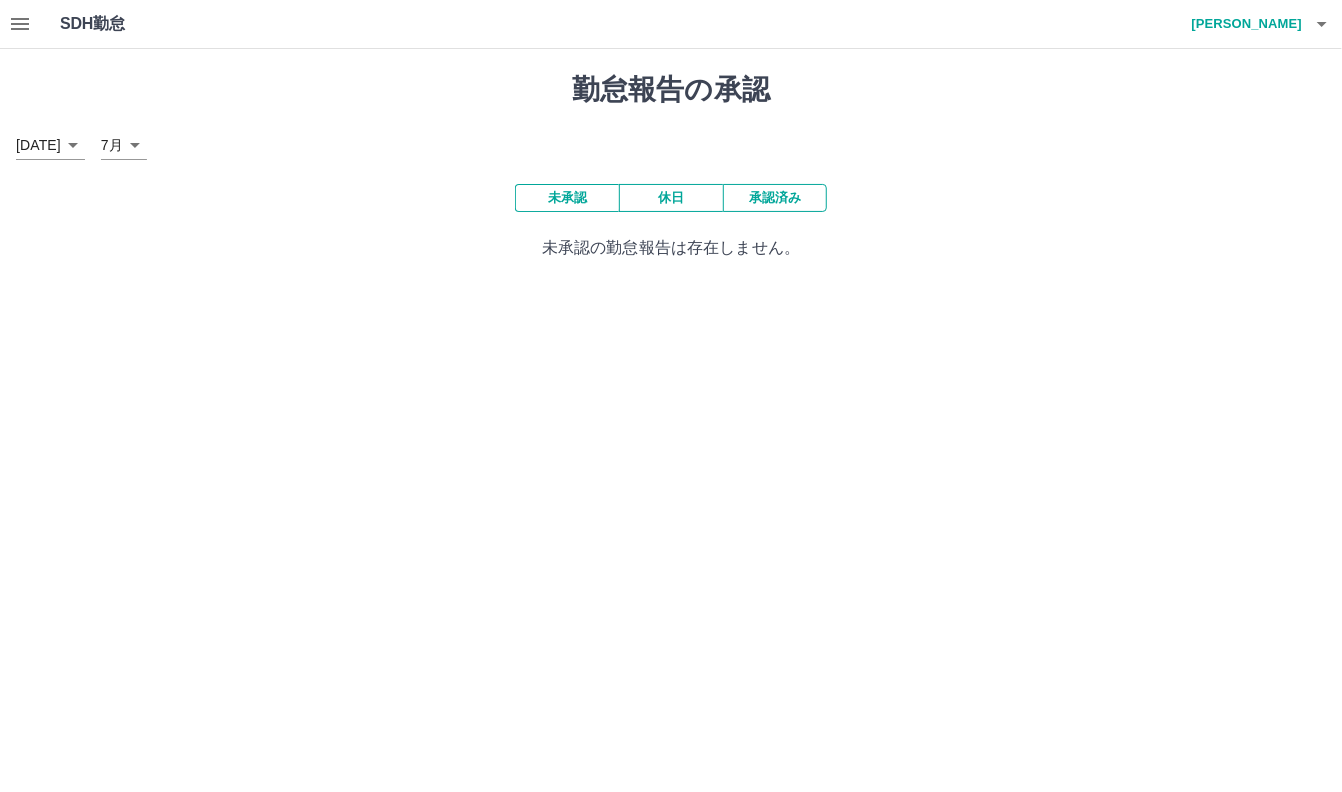 click on "承認済み" at bounding box center [775, 198] 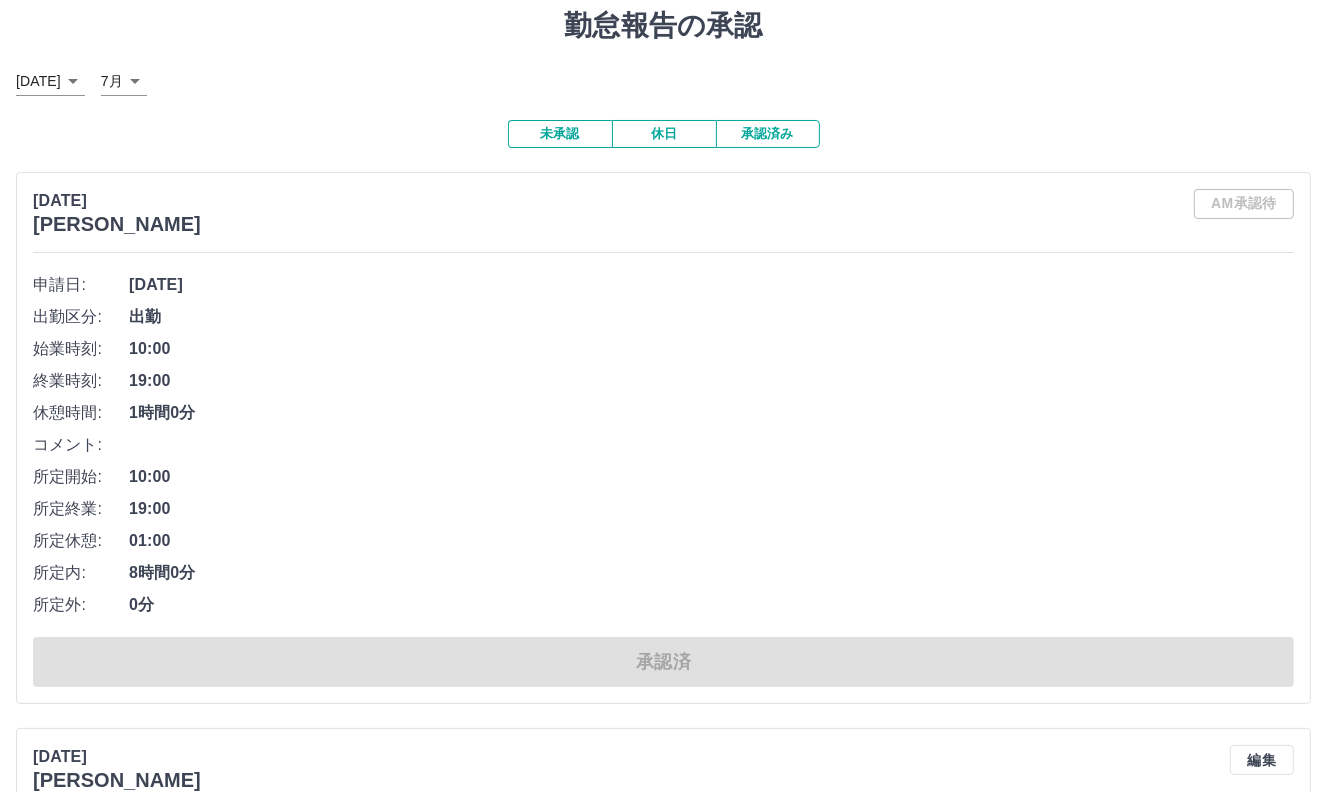 scroll, scrollTop: 100, scrollLeft: 0, axis: vertical 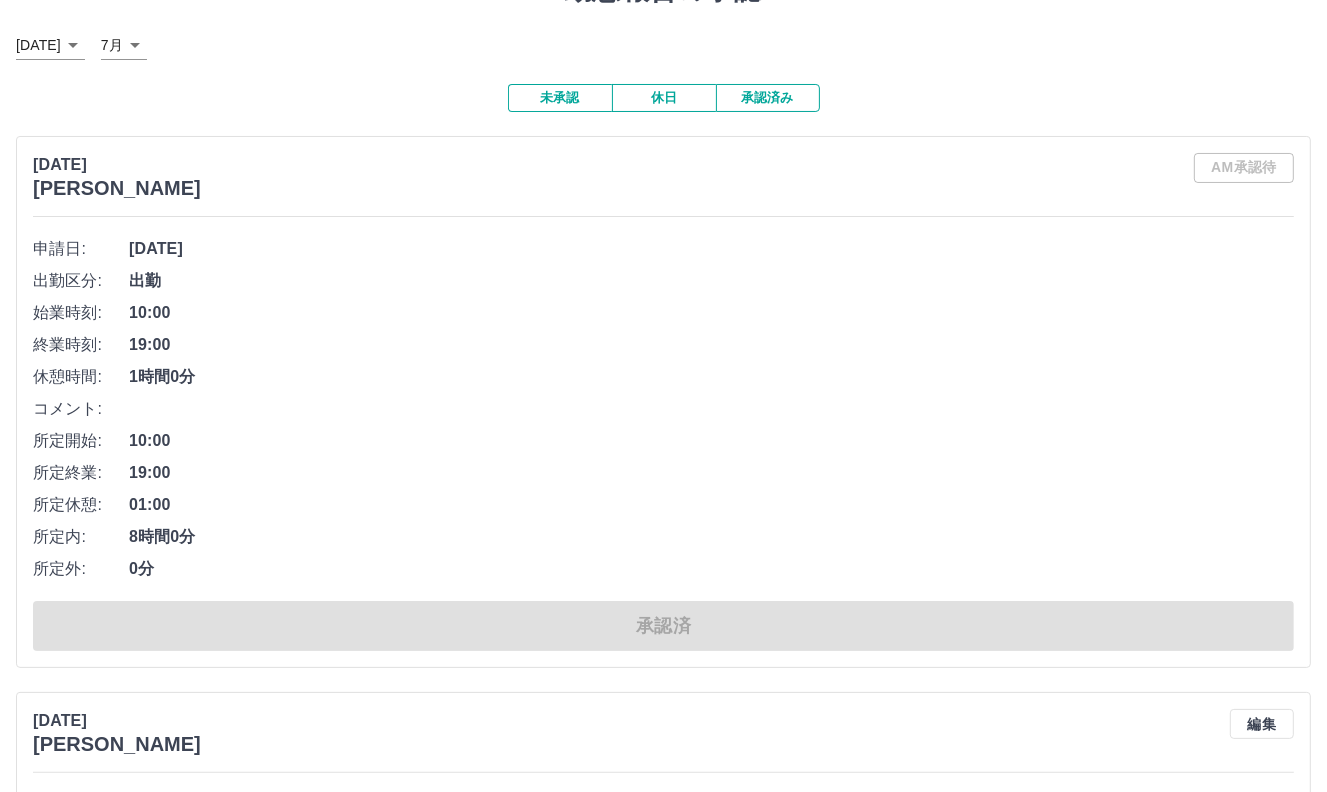 click on "AM承認待" at bounding box center (1244, 176) 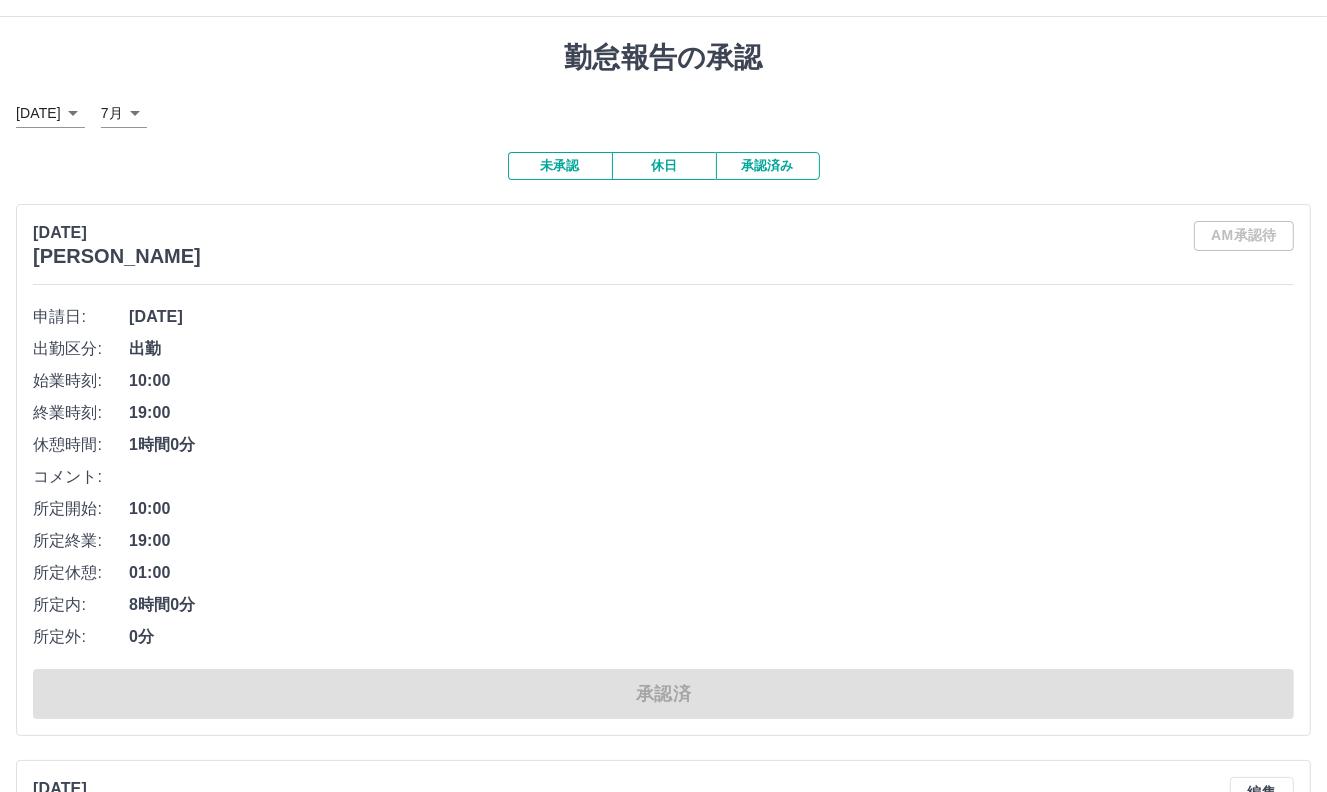 scroll, scrollTop: 0, scrollLeft: 0, axis: both 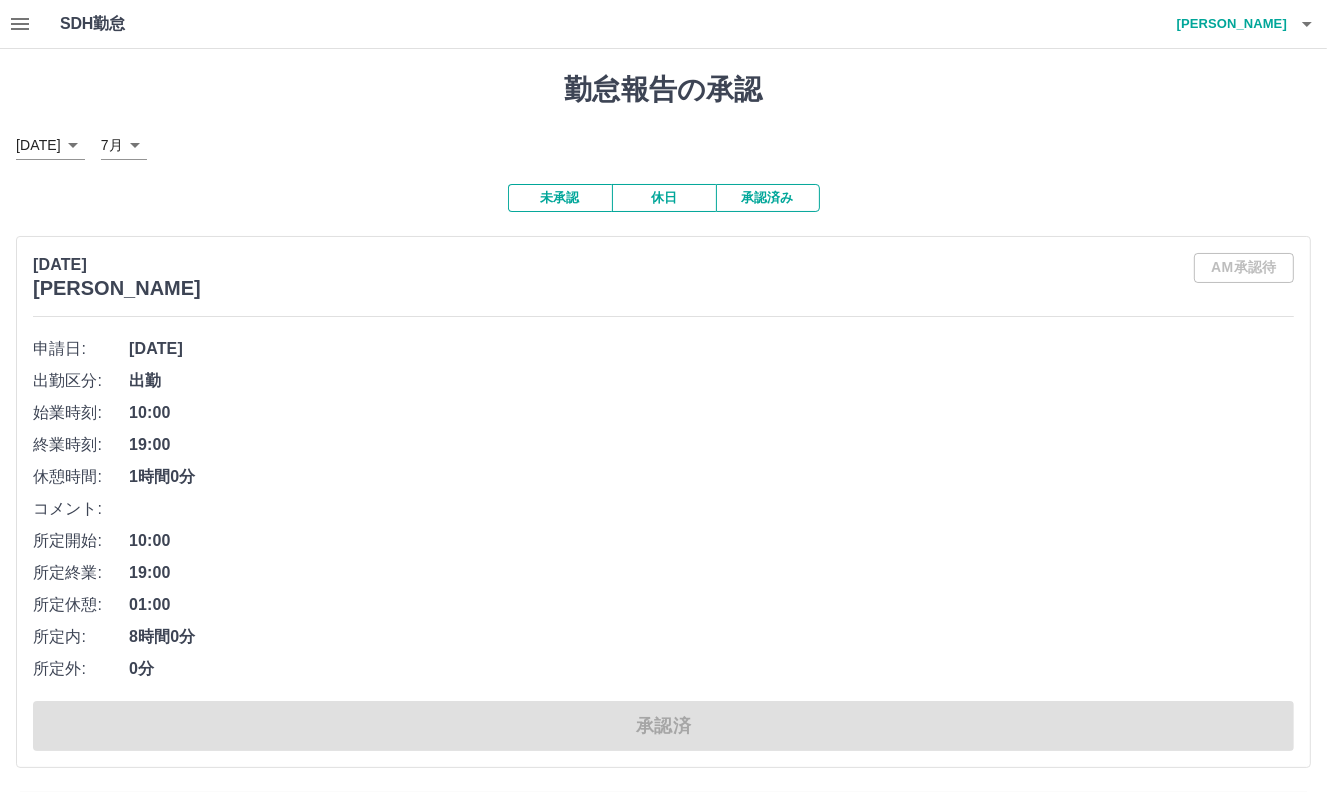 click 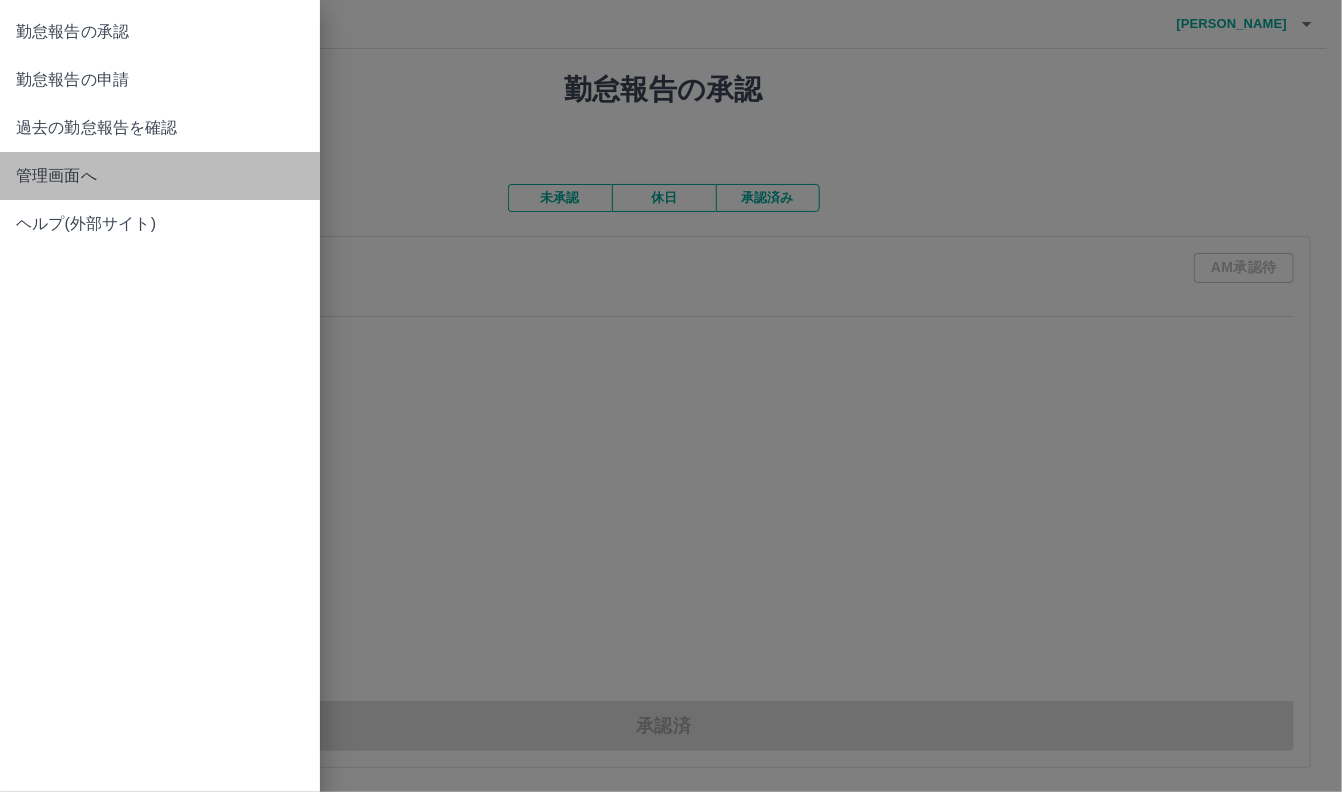 click on "管理画面へ" at bounding box center [160, 176] 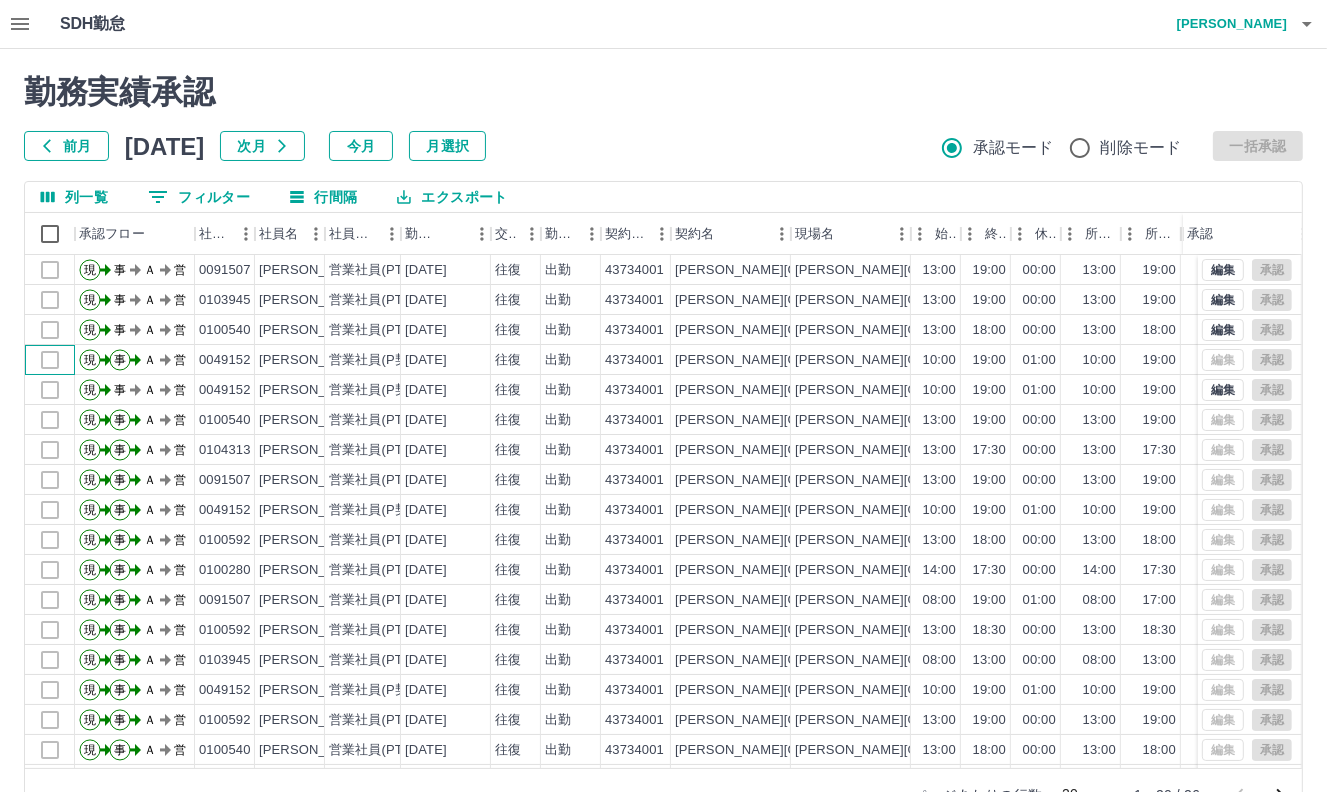 click at bounding box center [50, 360] 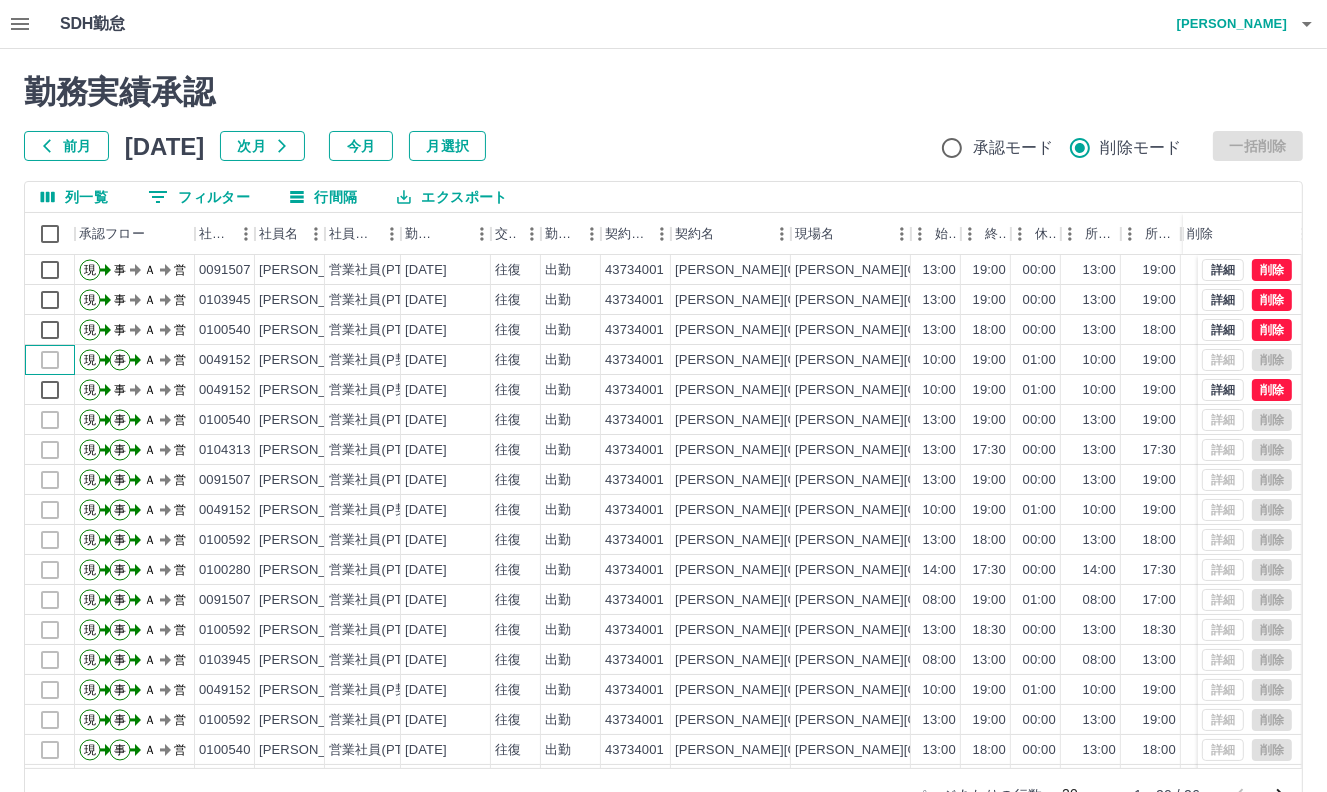 click at bounding box center [50, 360] 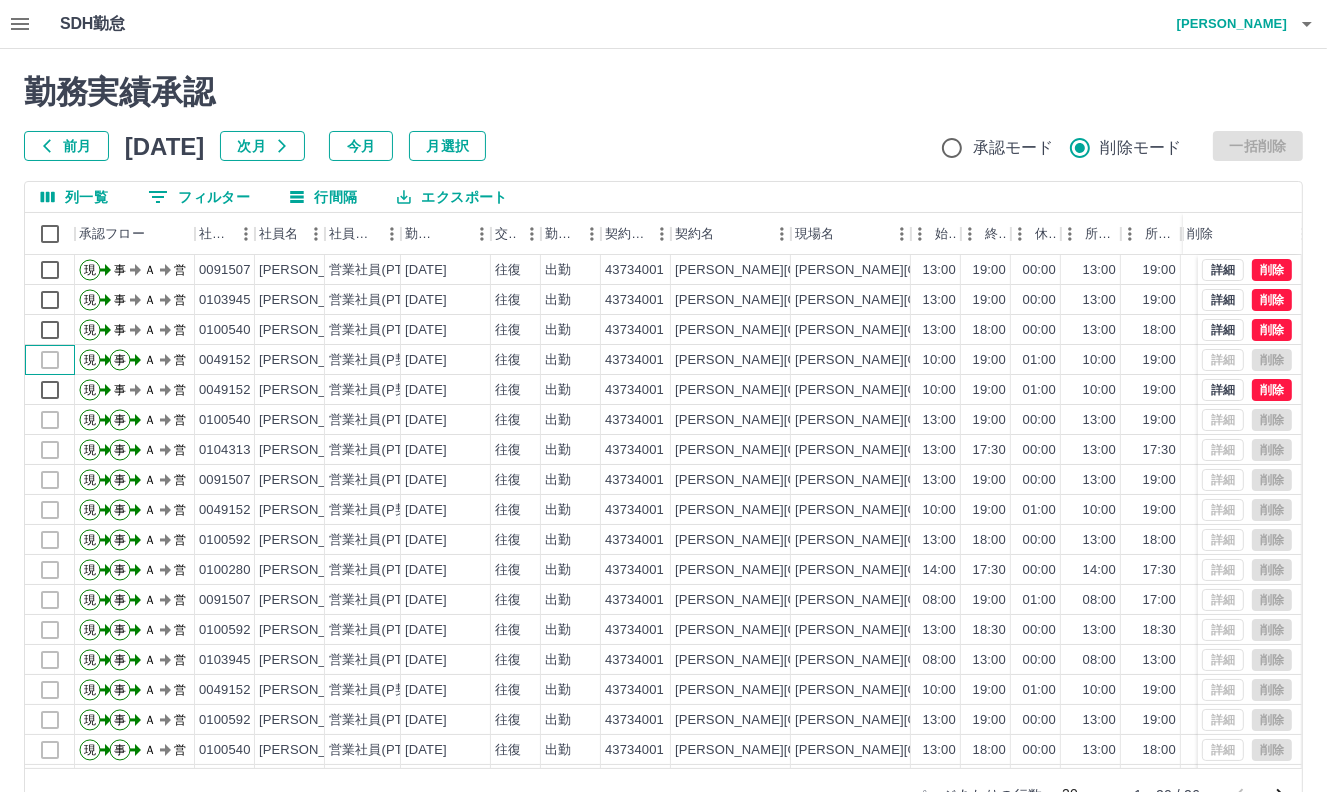 click at bounding box center [50, 360] 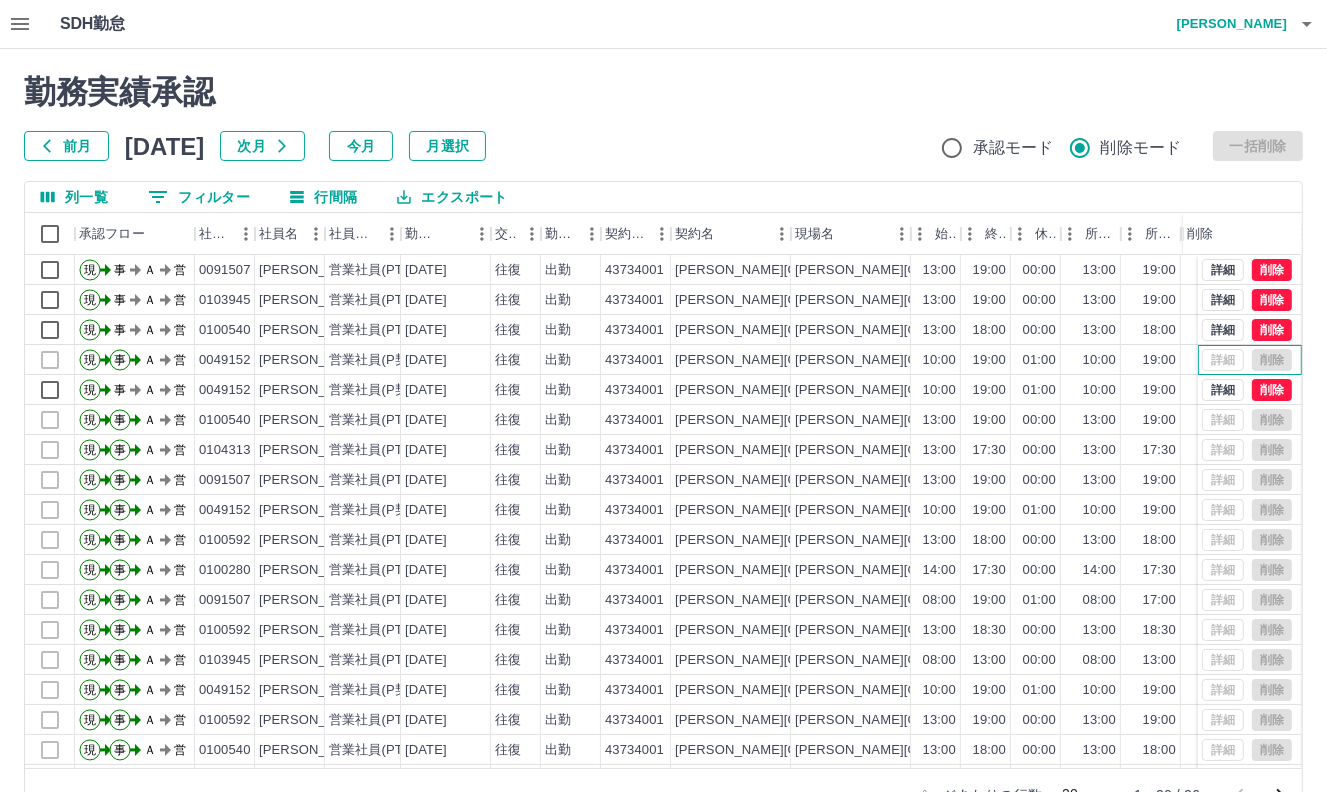 click on "詳細 削除" at bounding box center [1247, 360] 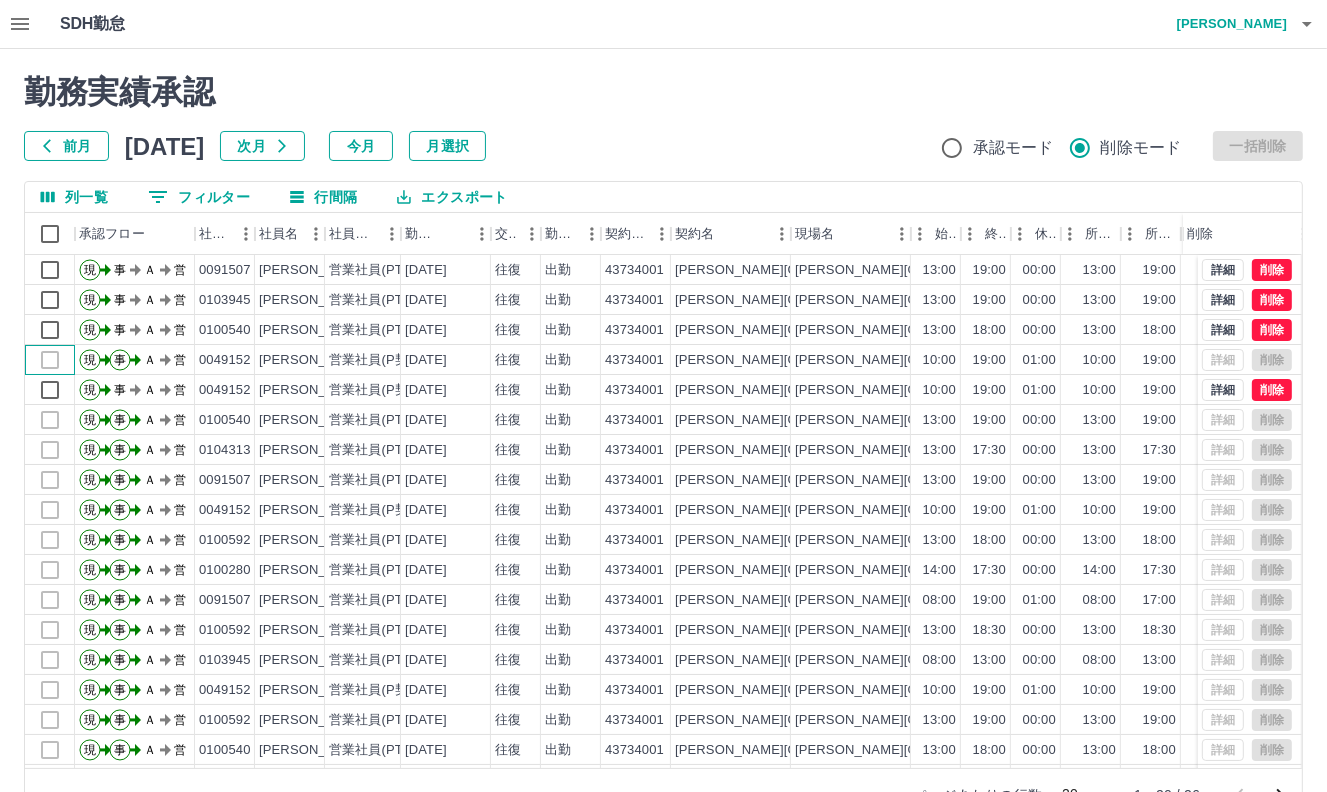 click at bounding box center [50, 360] 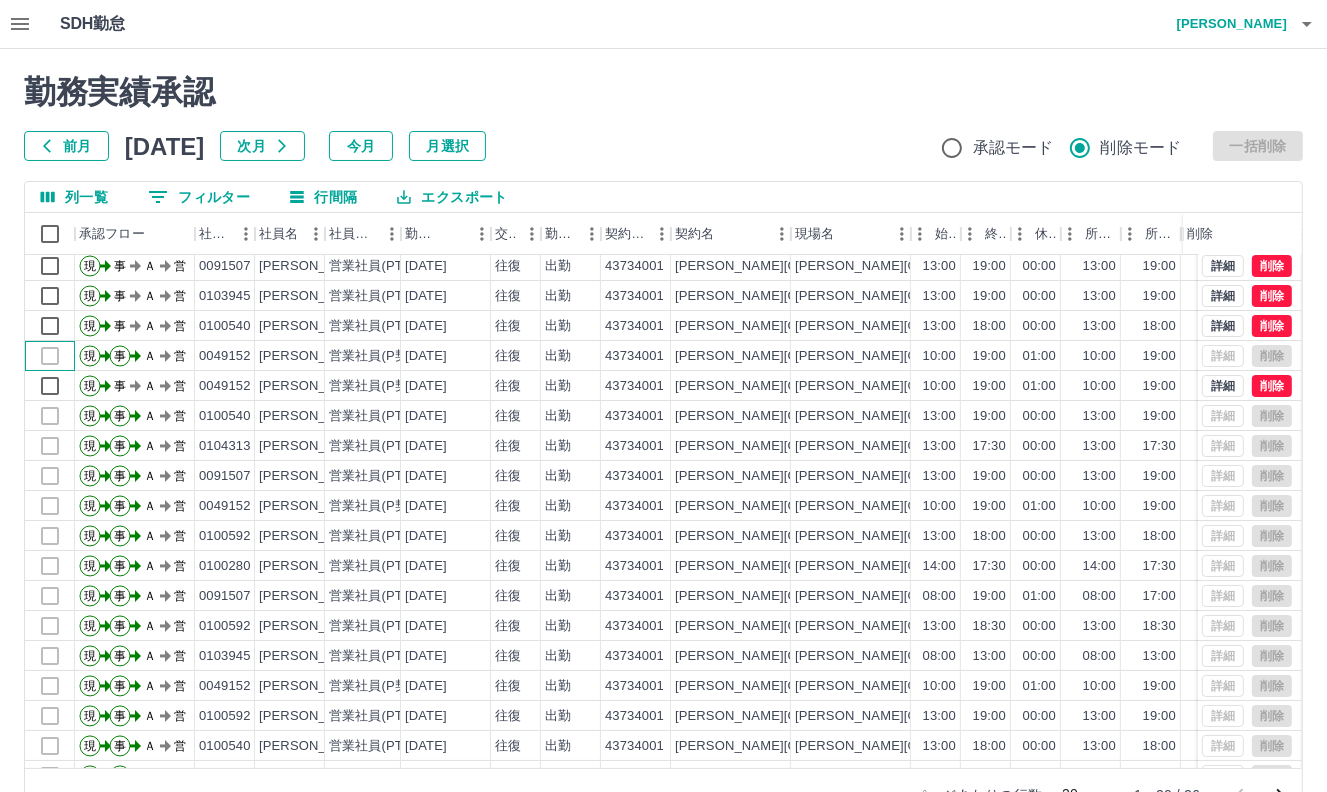 scroll, scrollTop: 0, scrollLeft: 0, axis: both 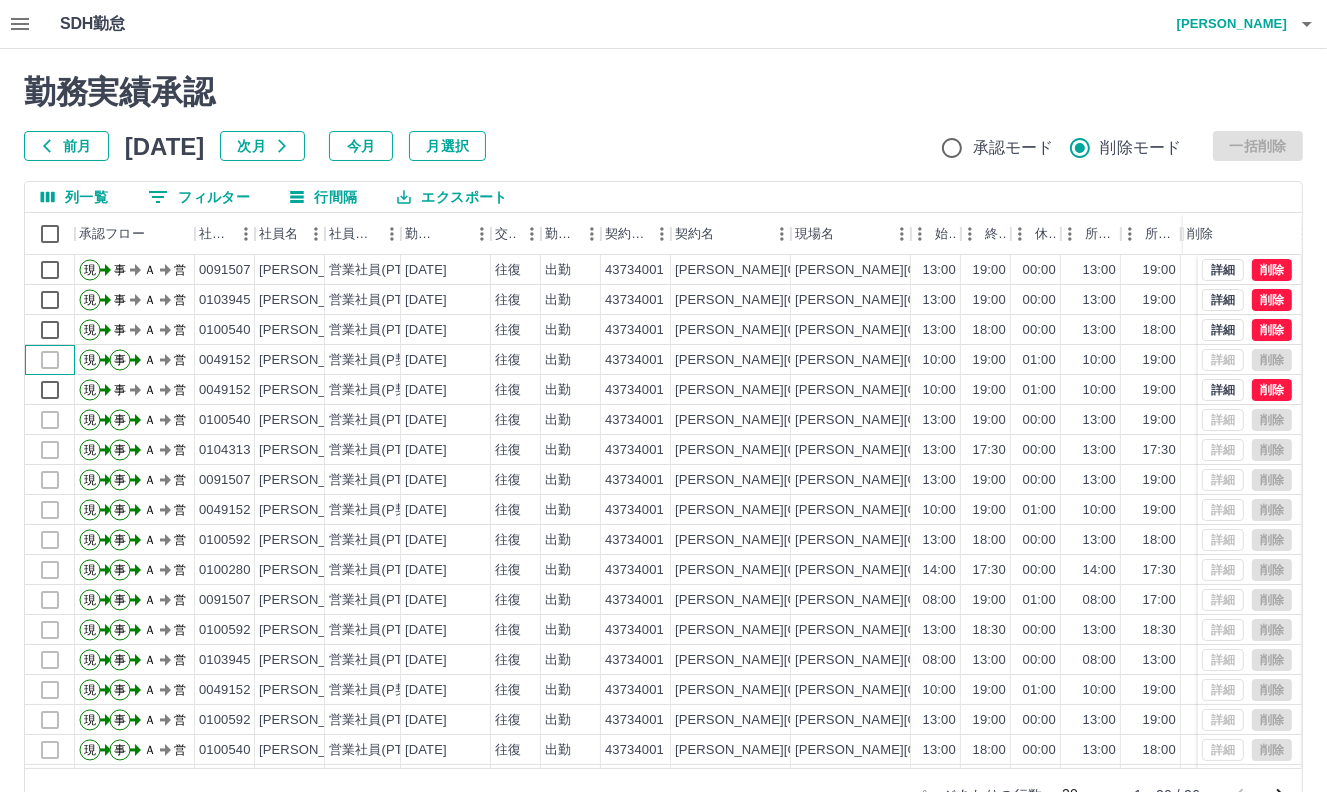 click at bounding box center [50, 360] 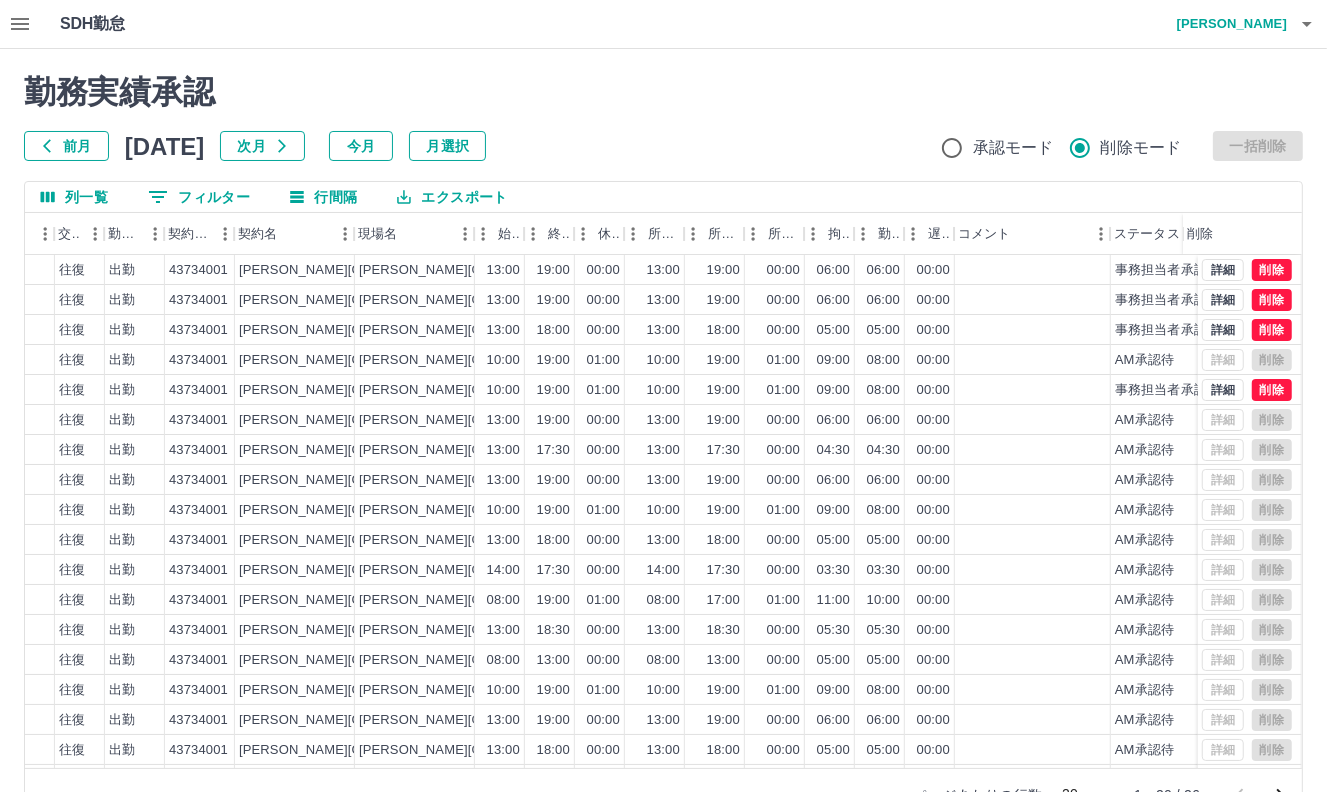 scroll, scrollTop: 0, scrollLeft: 484, axis: horizontal 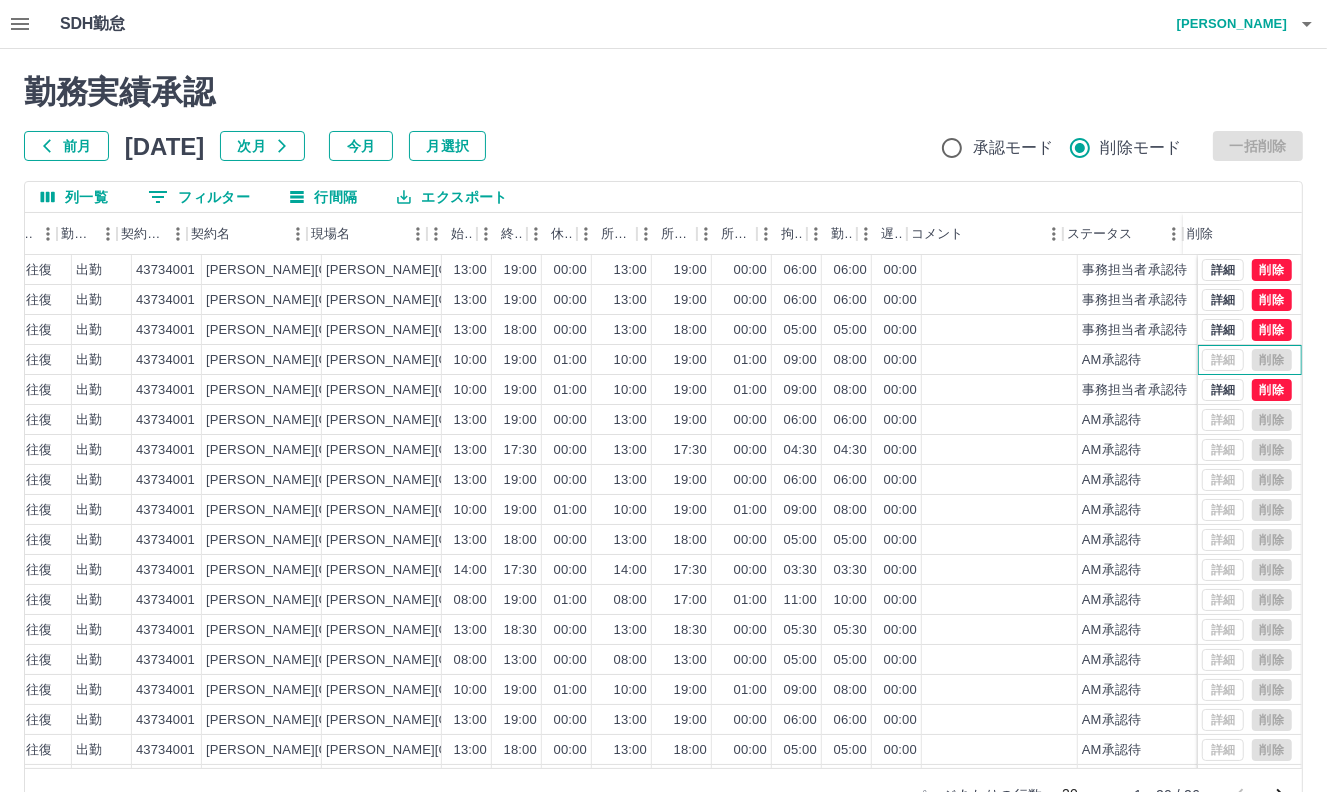 click on "詳細 削除" at bounding box center [1247, 360] 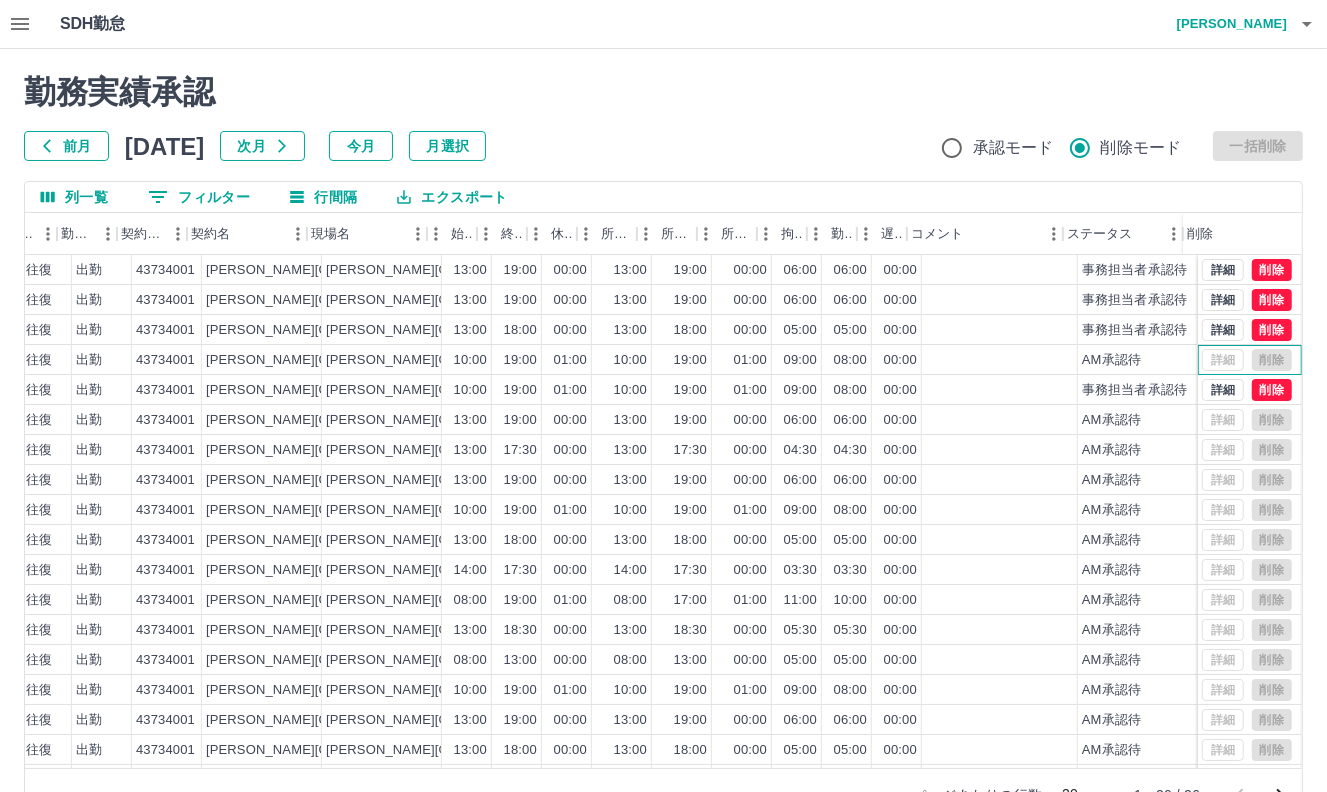 click on "詳細 削除" at bounding box center (1247, 360) 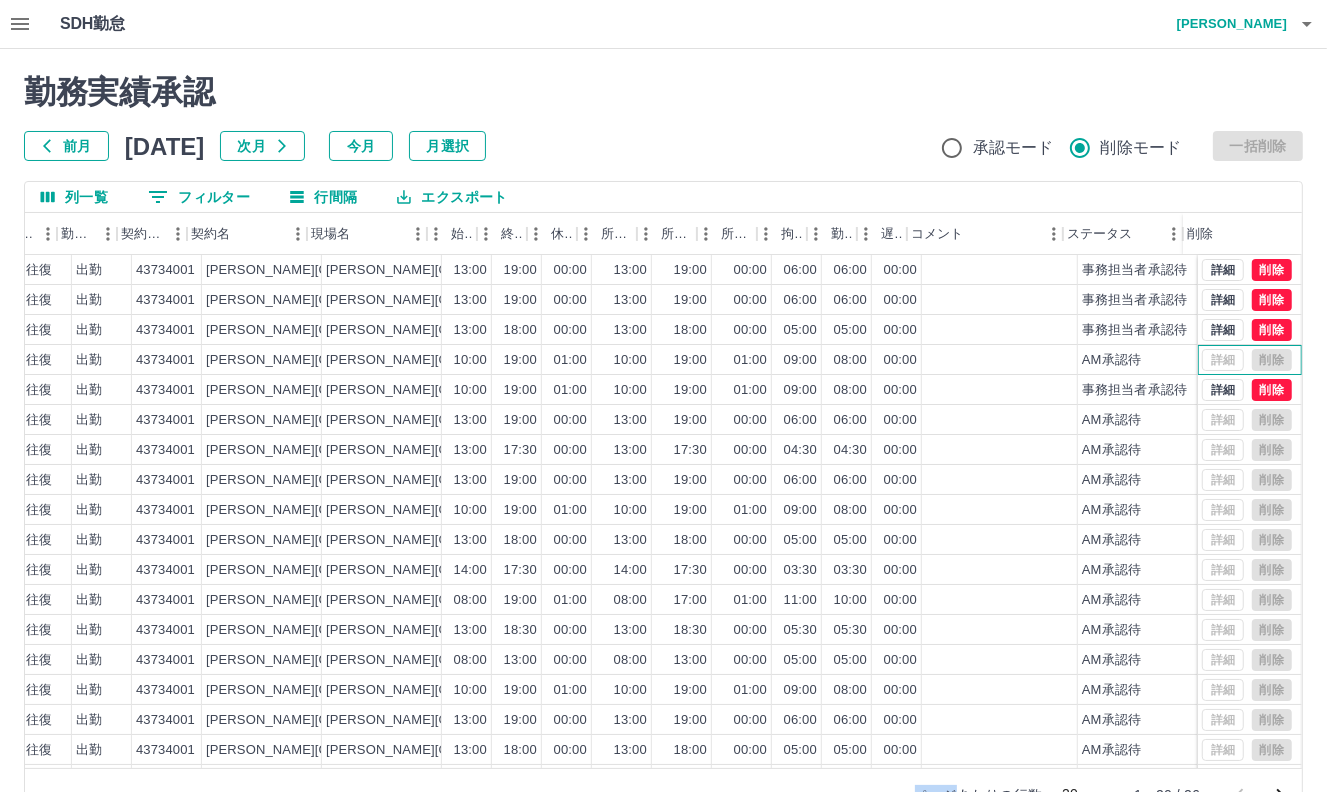 click on "詳細 削除" at bounding box center [1247, 360] 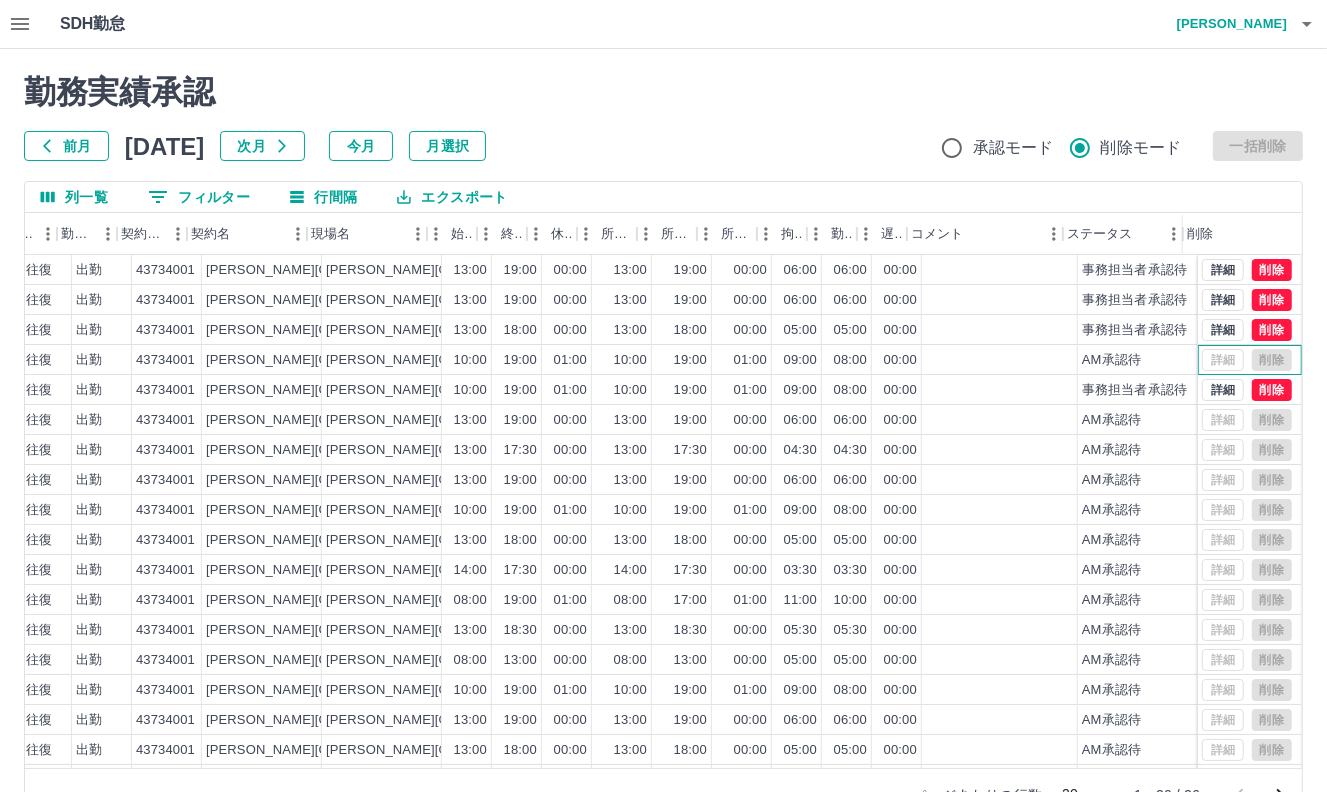 click on "詳細 削除" at bounding box center (1247, 360) 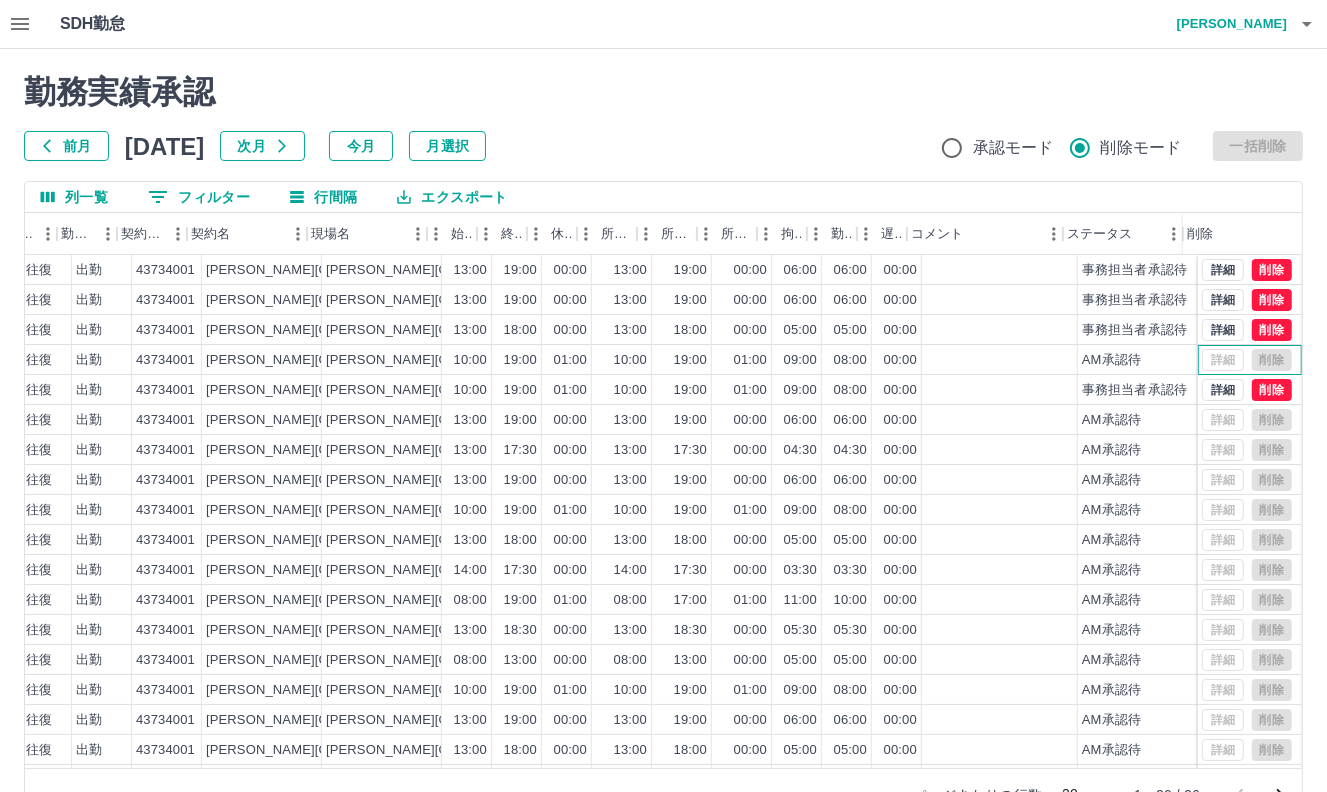 click on "詳細 削除" at bounding box center (1247, 360) 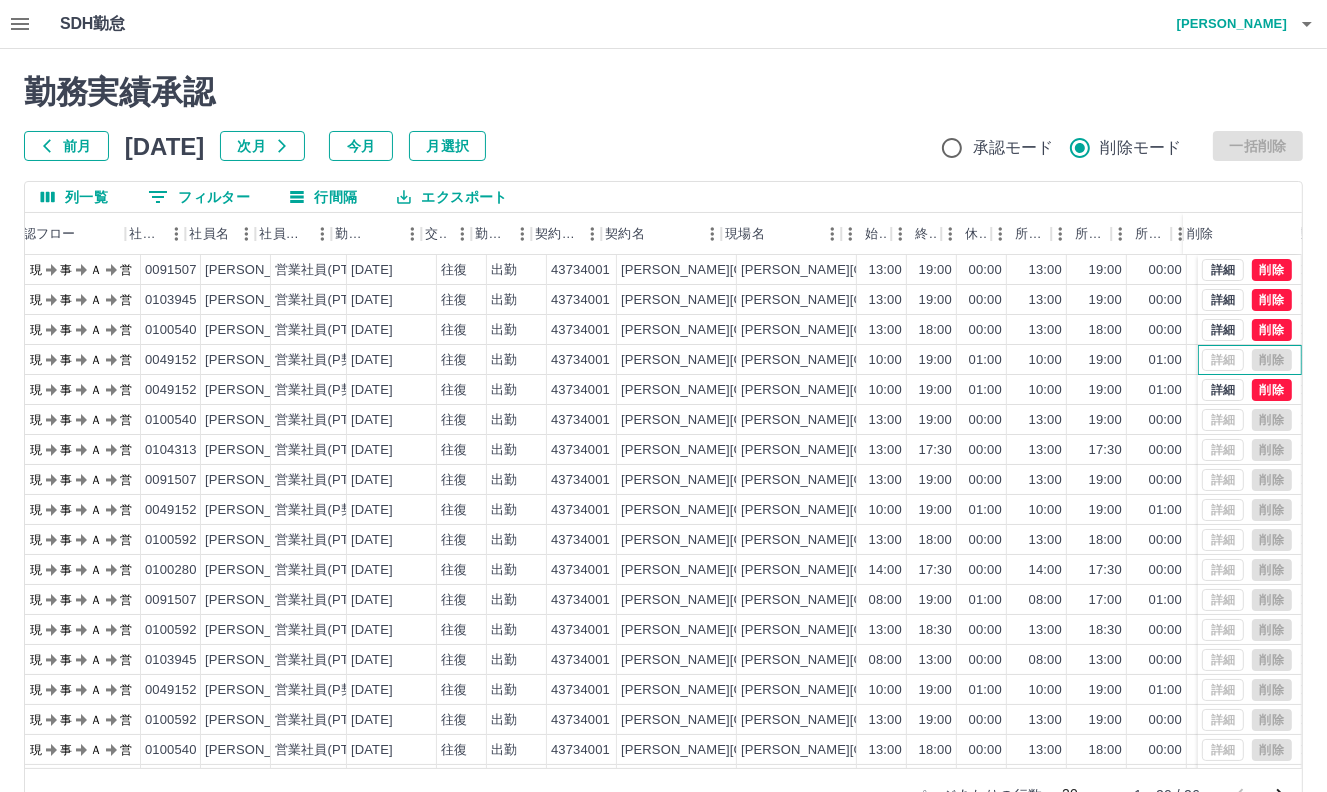 scroll, scrollTop: 0, scrollLeft: 0, axis: both 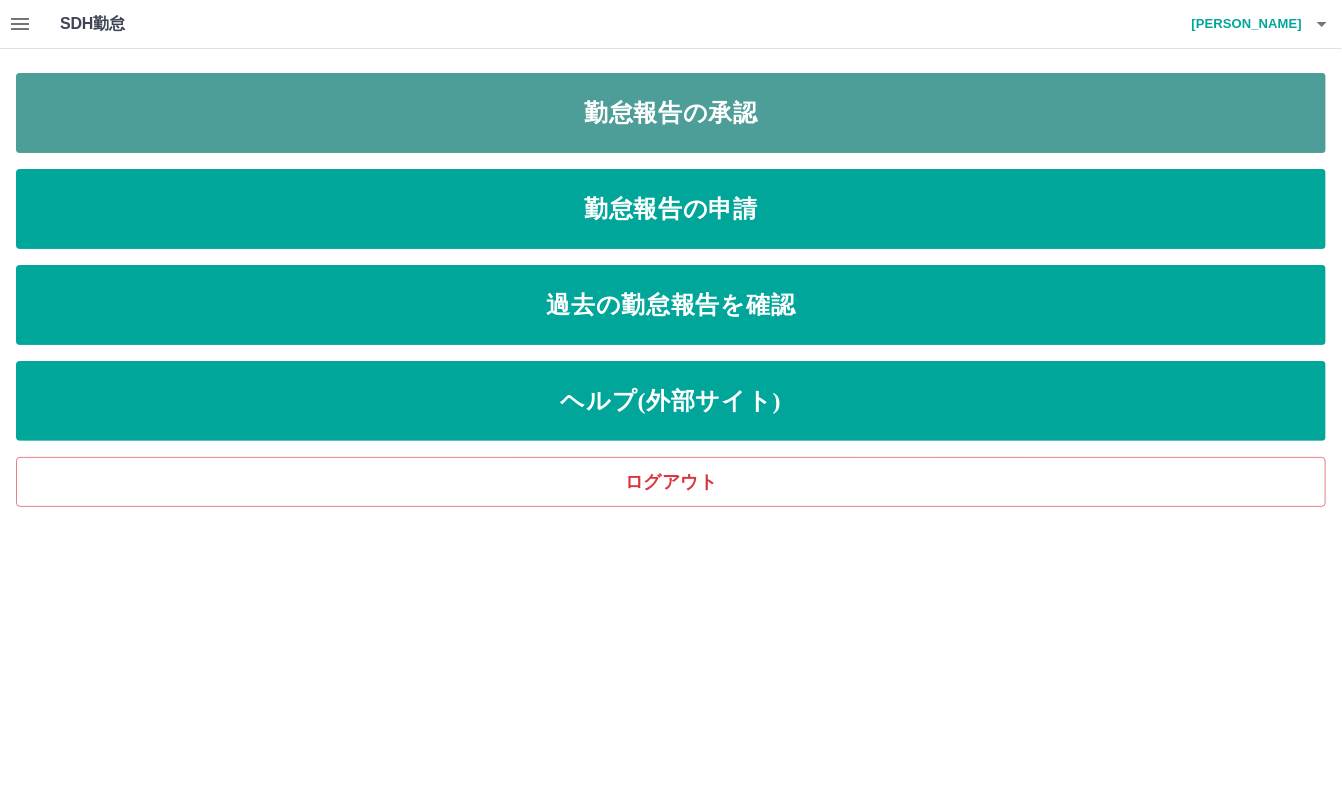 click on "勤怠報告の承認" at bounding box center [671, 113] 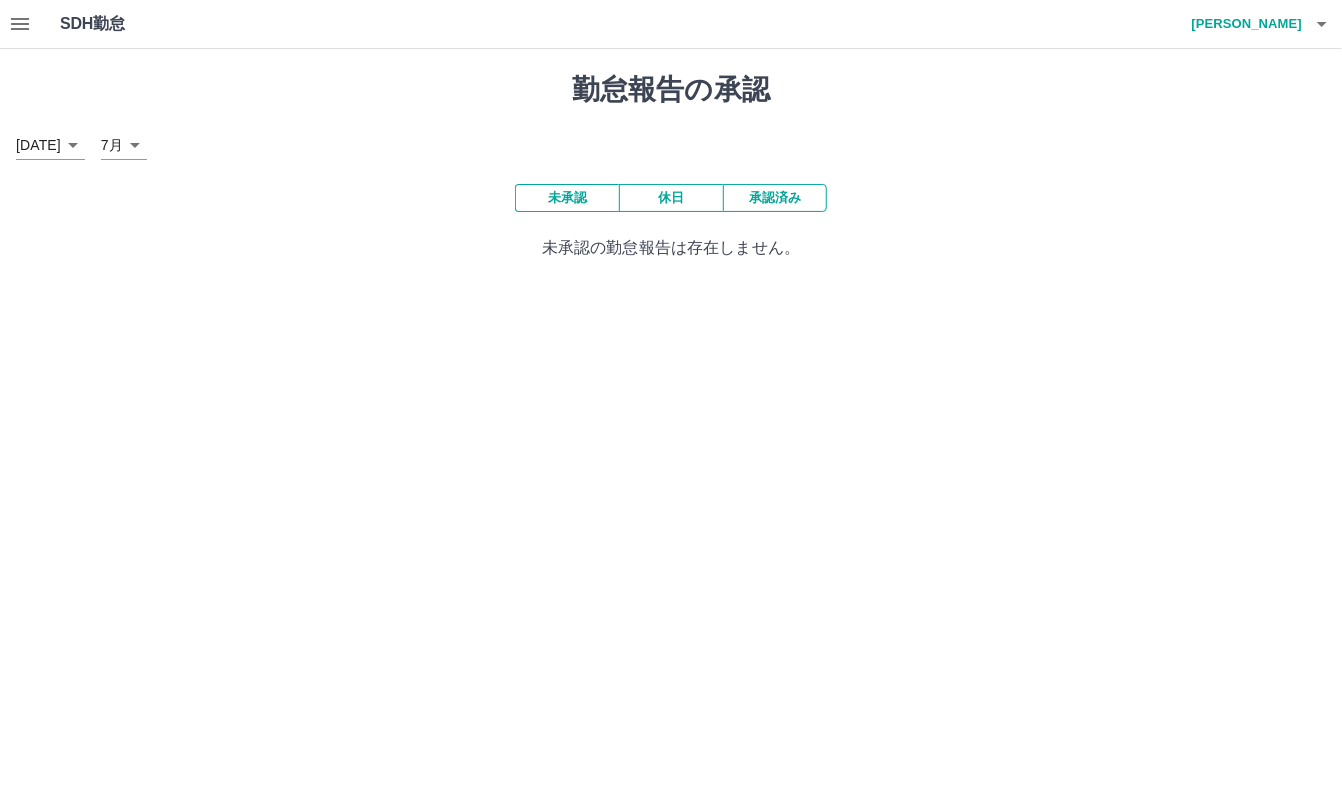 click on "承認済み" at bounding box center [775, 198] 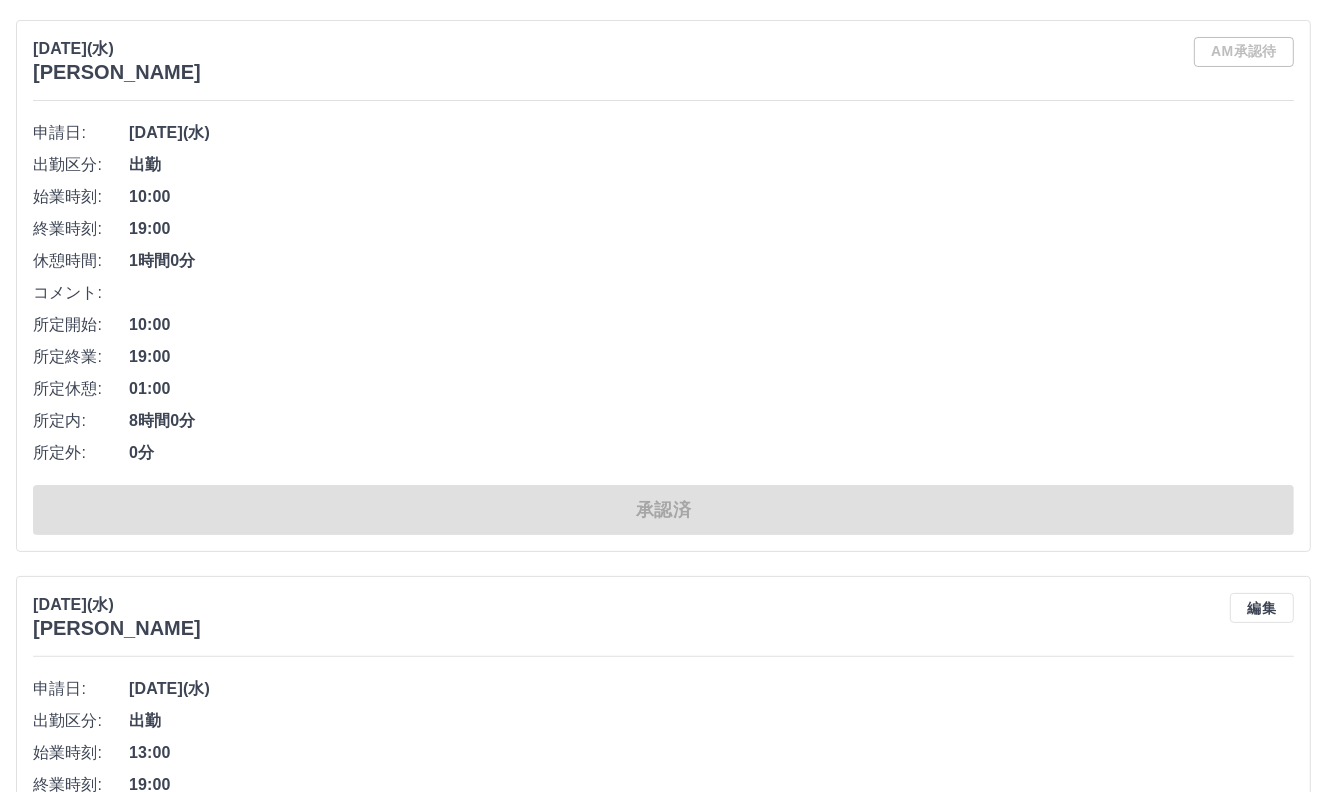 scroll, scrollTop: 0, scrollLeft: 0, axis: both 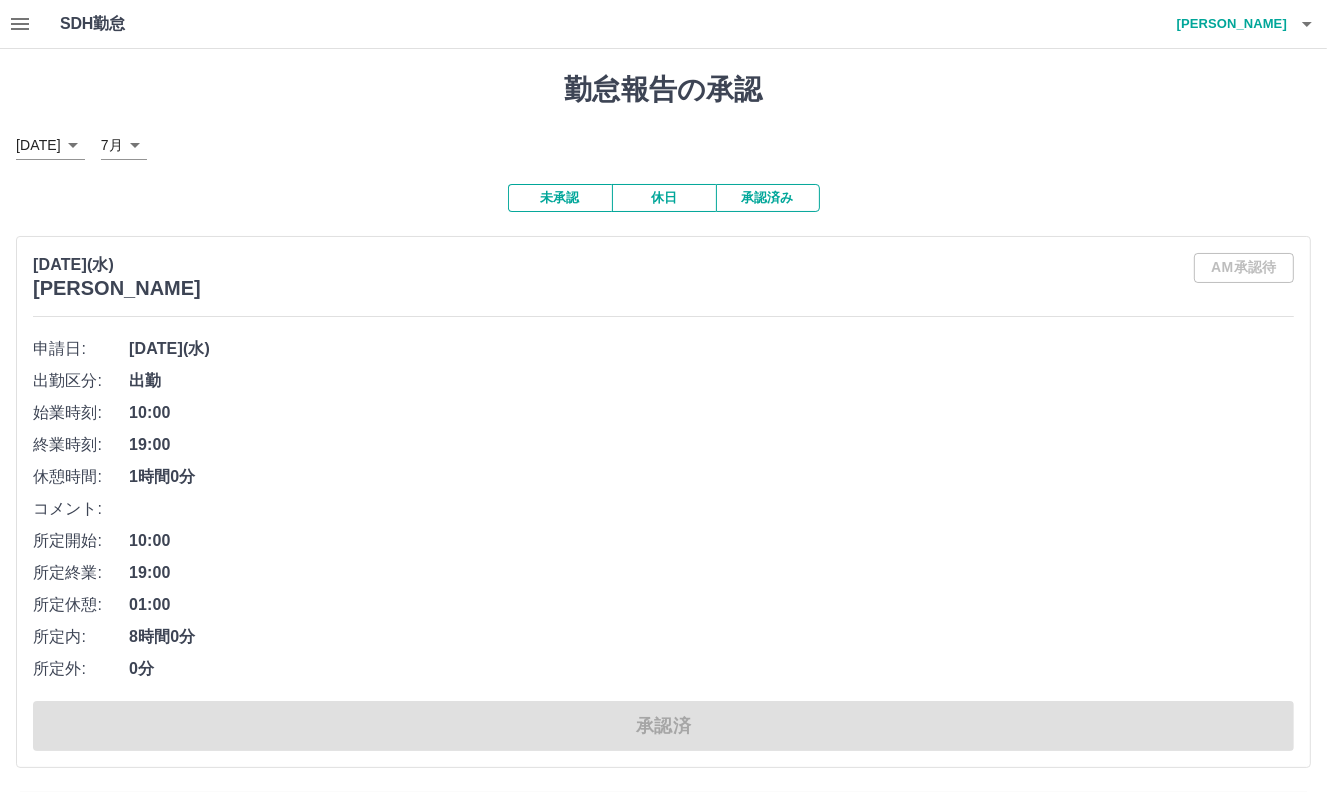 click on "未承認" at bounding box center [560, 198] 